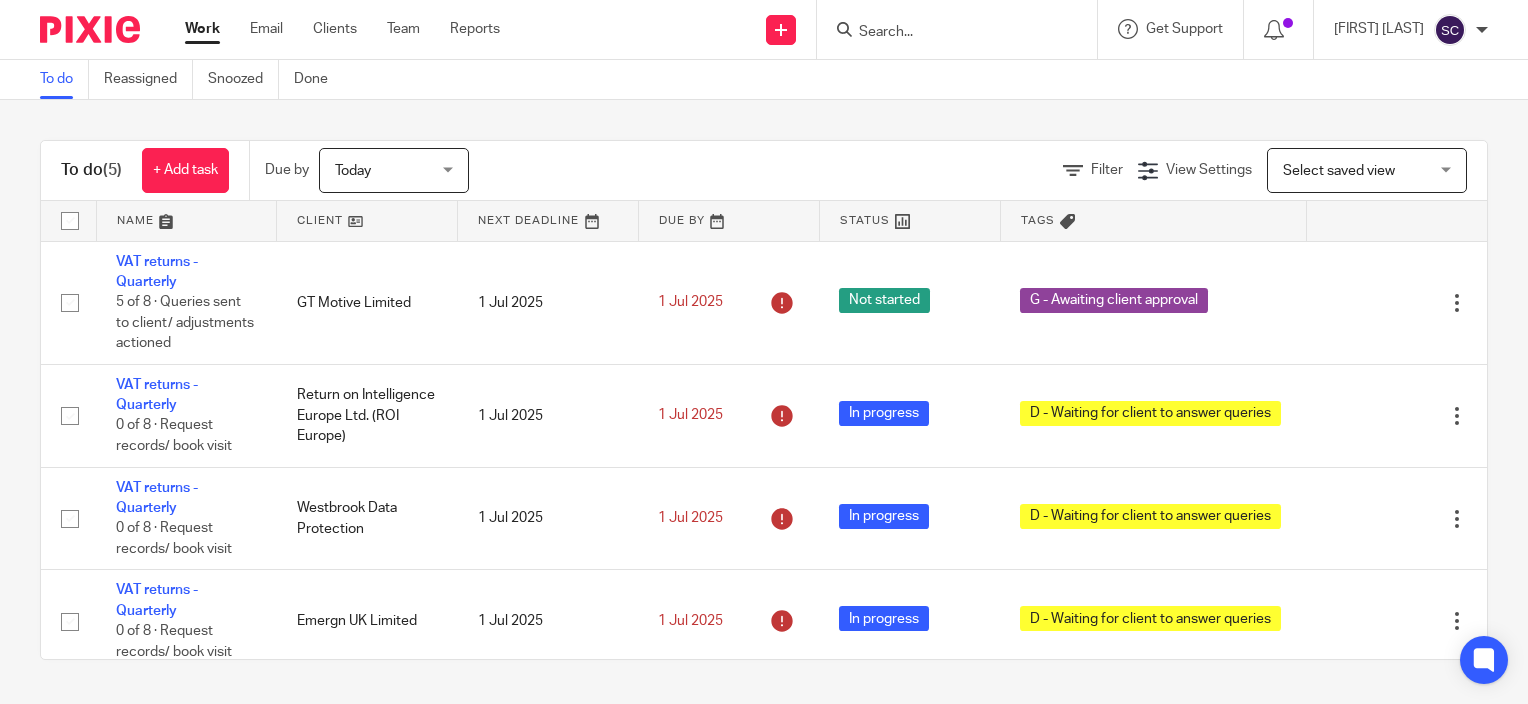 scroll, scrollTop: 0, scrollLeft: 0, axis: both 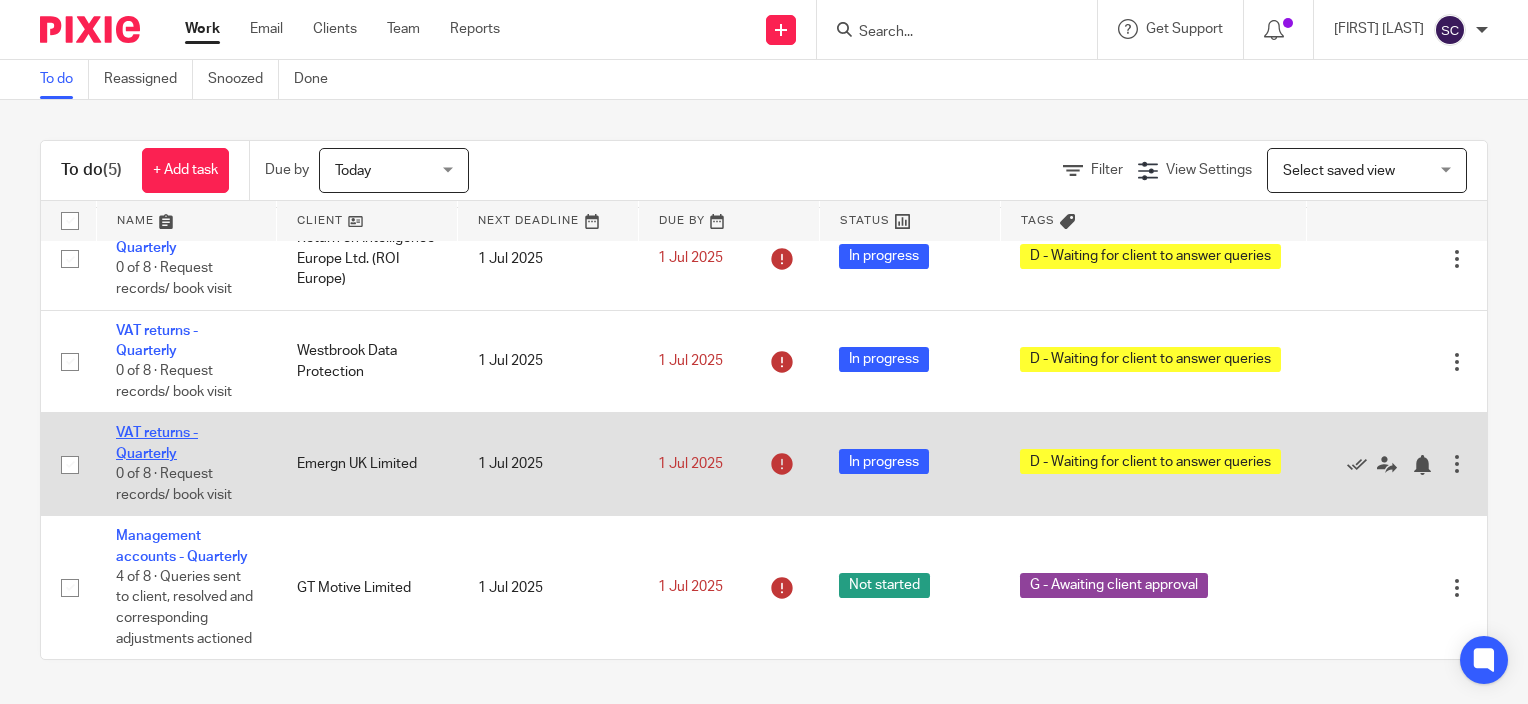 click on "VAT returns - Quarterly" at bounding box center [157, 443] 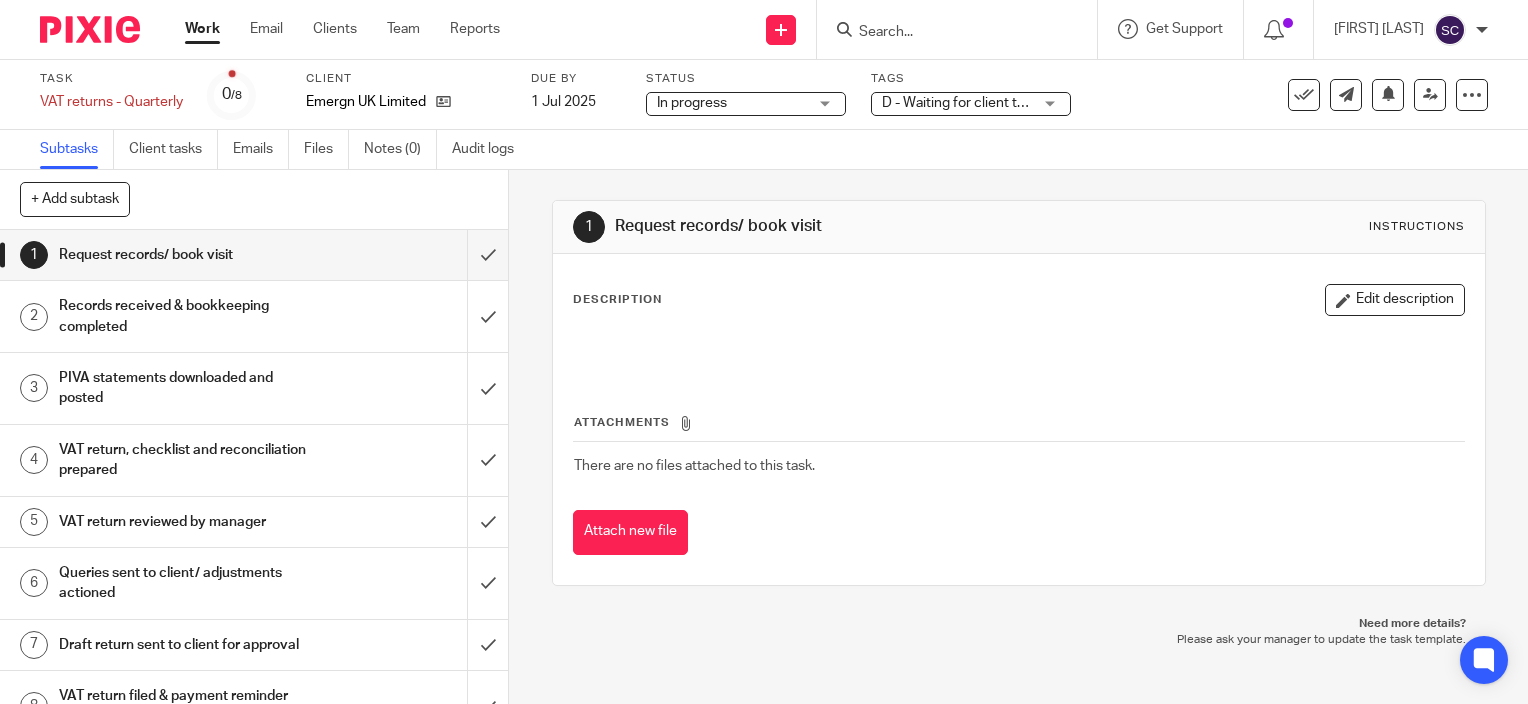scroll, scrollTop: 0, scrollLeft: 0, axis: both 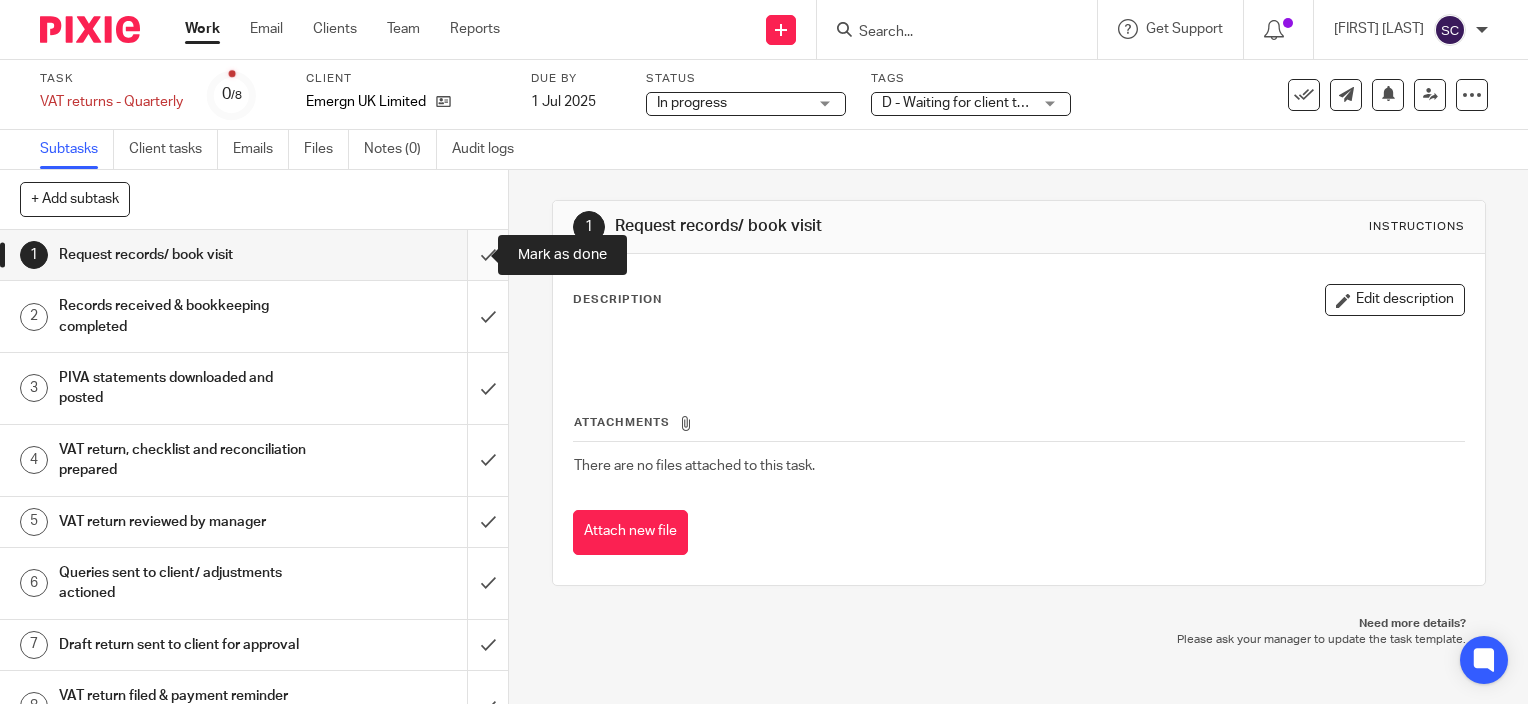click at bounding box center [254, 255] 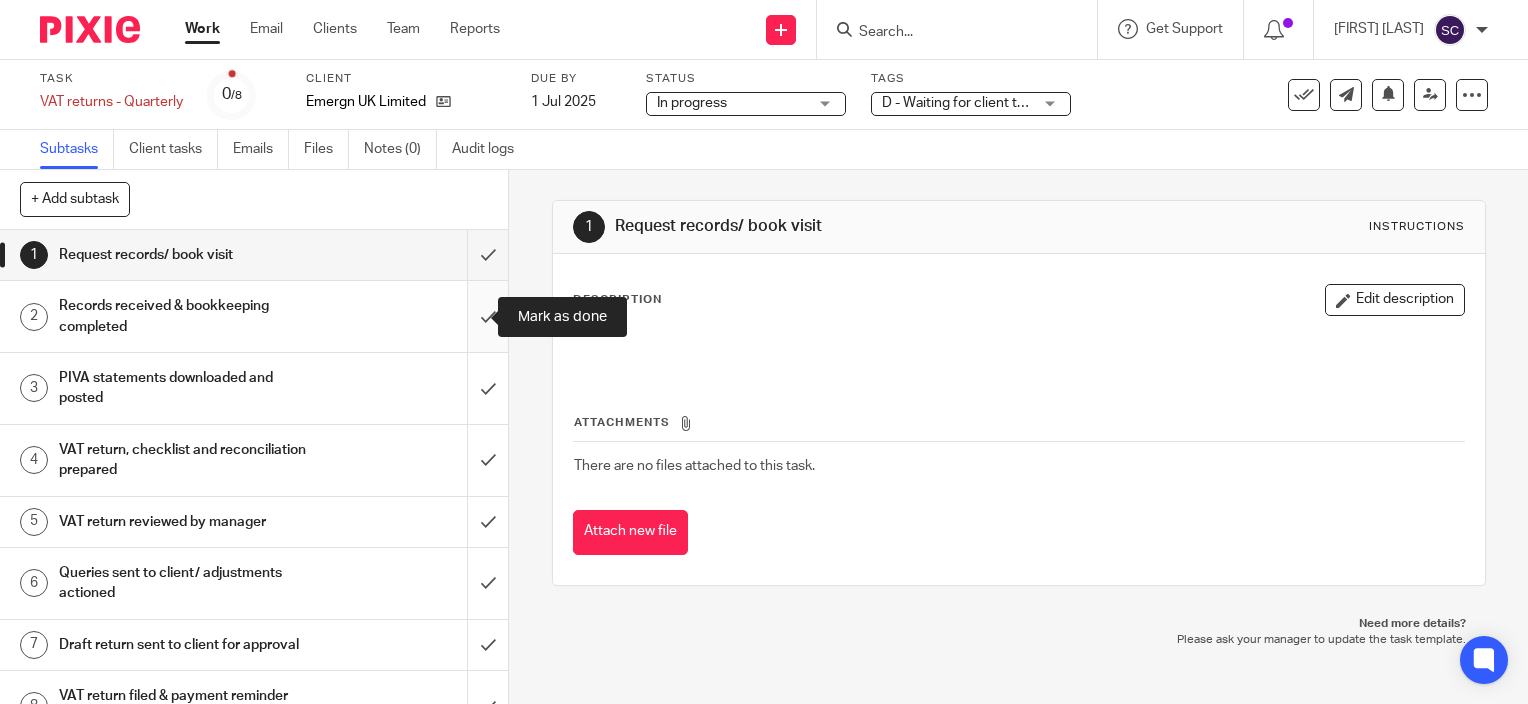 click at bounding box center [254, 316] 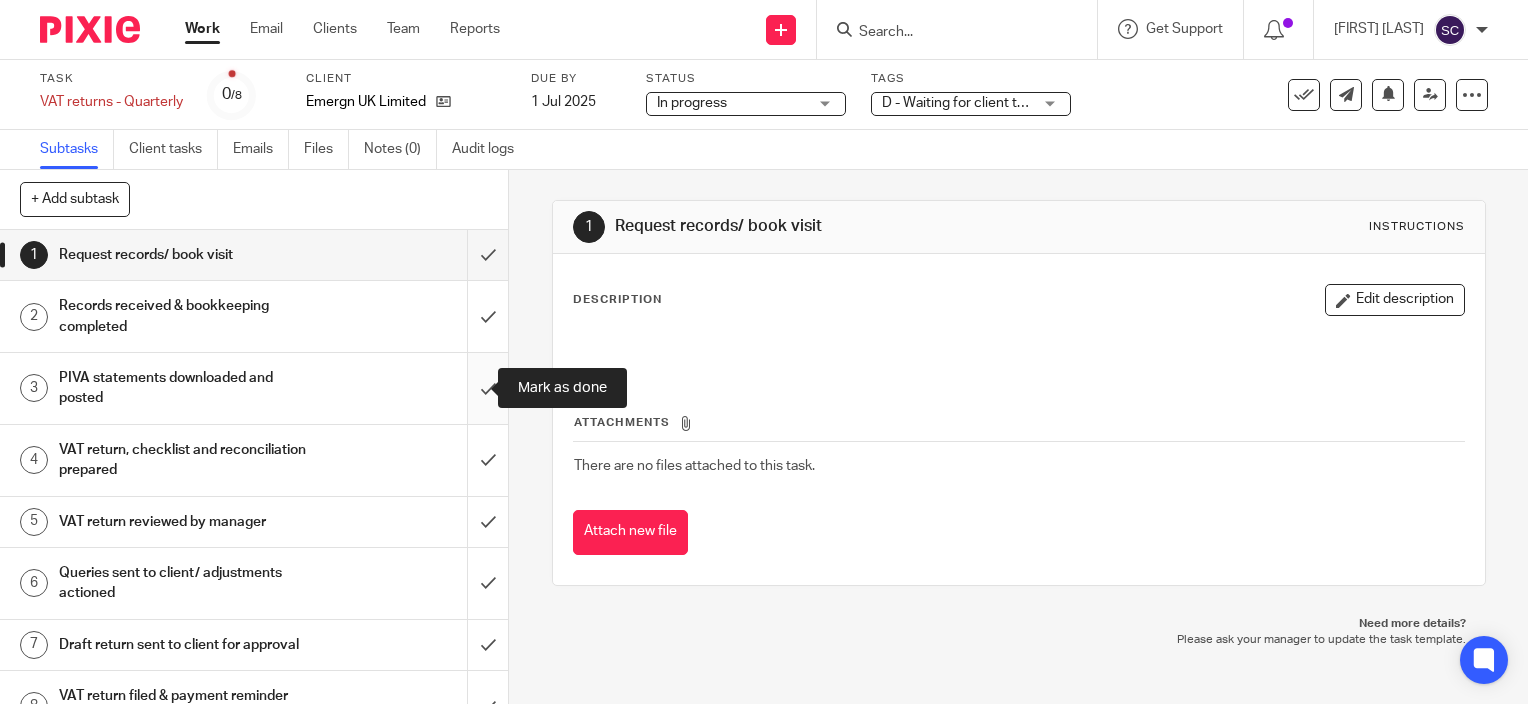 click at bounding box center (254, 388) 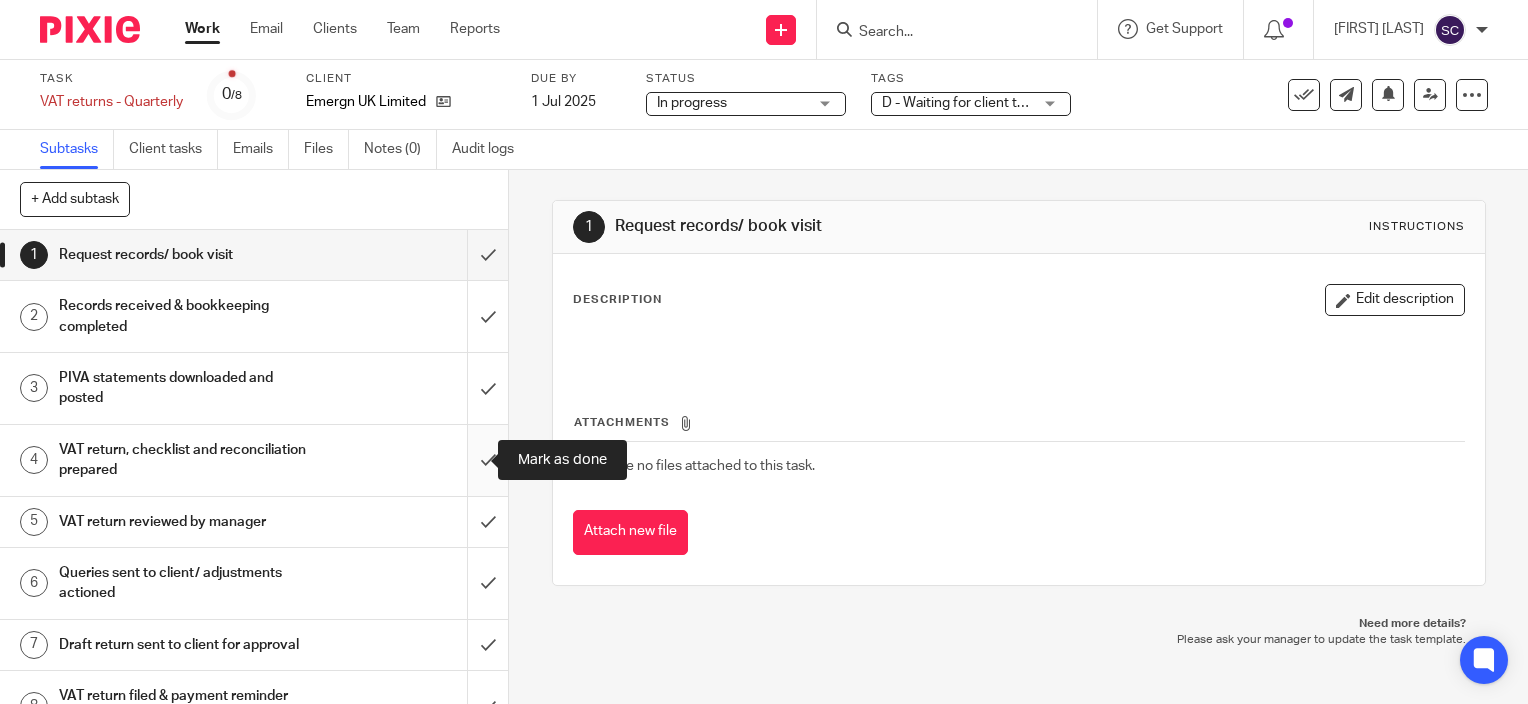 click at bounding box center [254, 460] 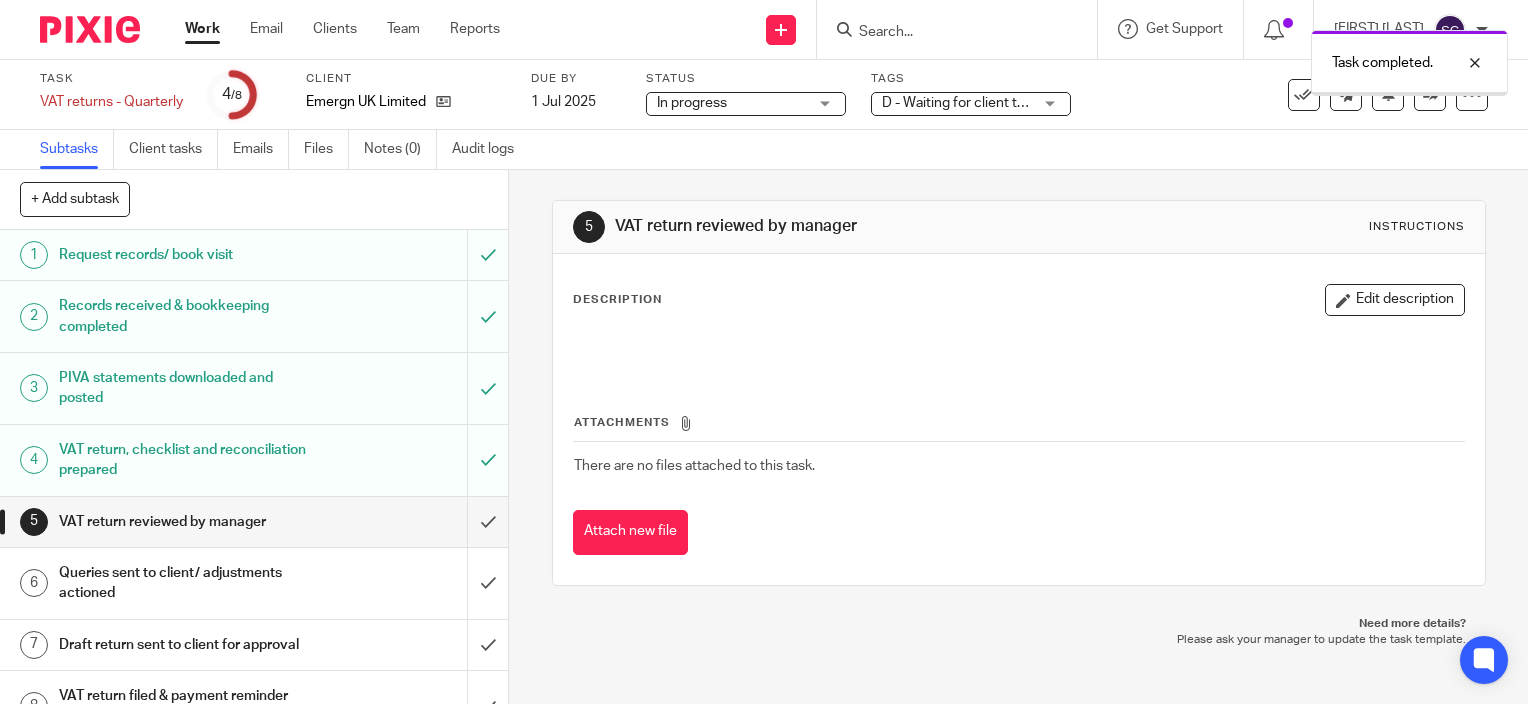 scroll, scrollTop: 0, scrollLeft: 0, axis: both 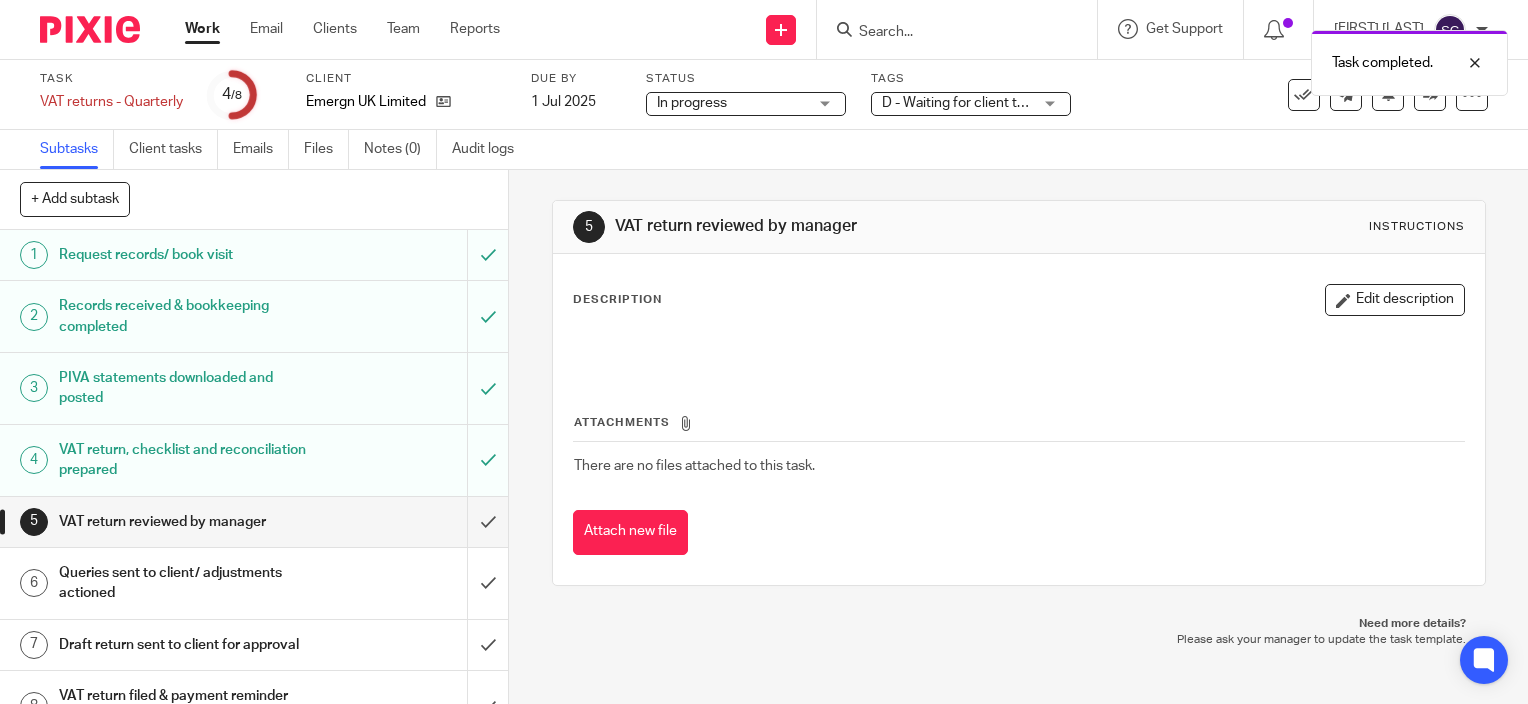 click on "VAT return, checklist and reconciliation prepared" at bounding box center (188, 460) 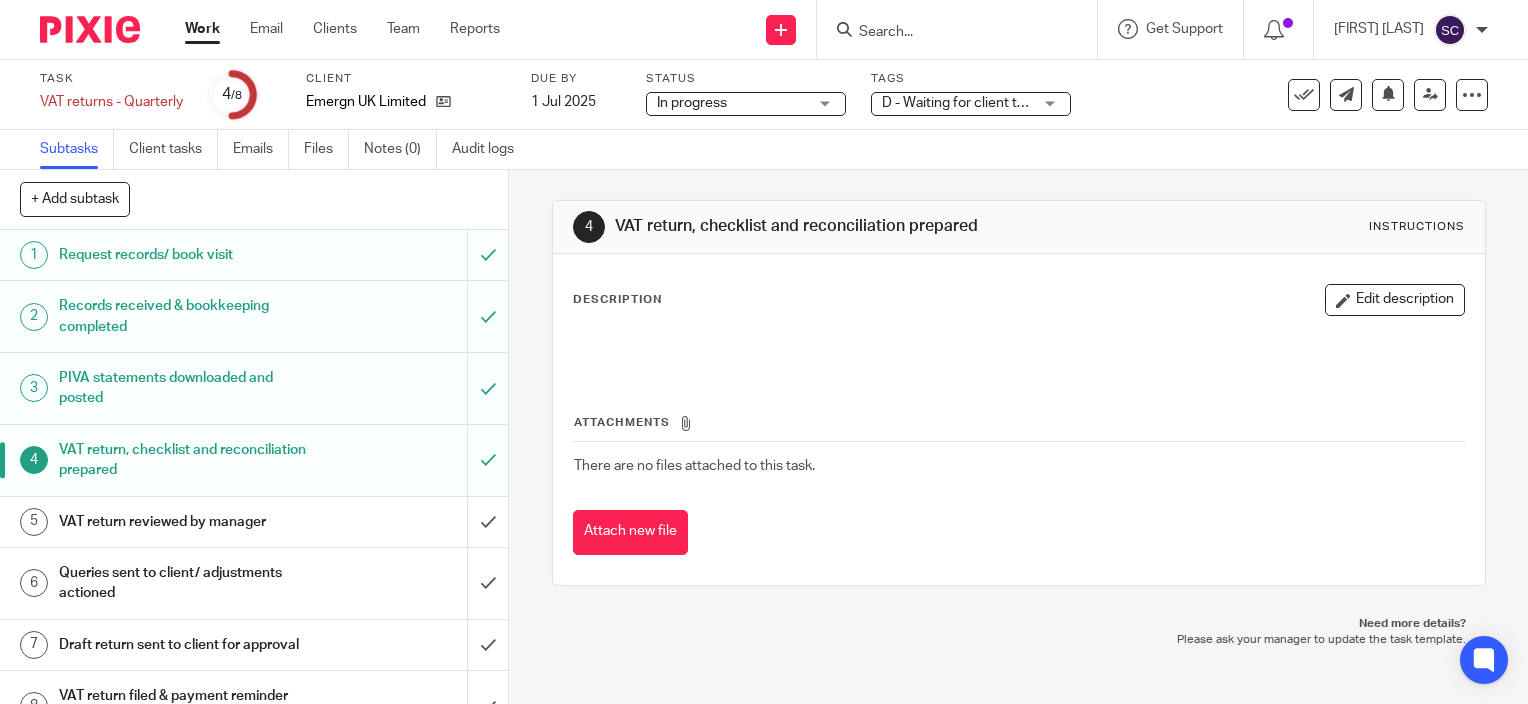 click on "Edit description" at bounding box center [1395, 300] 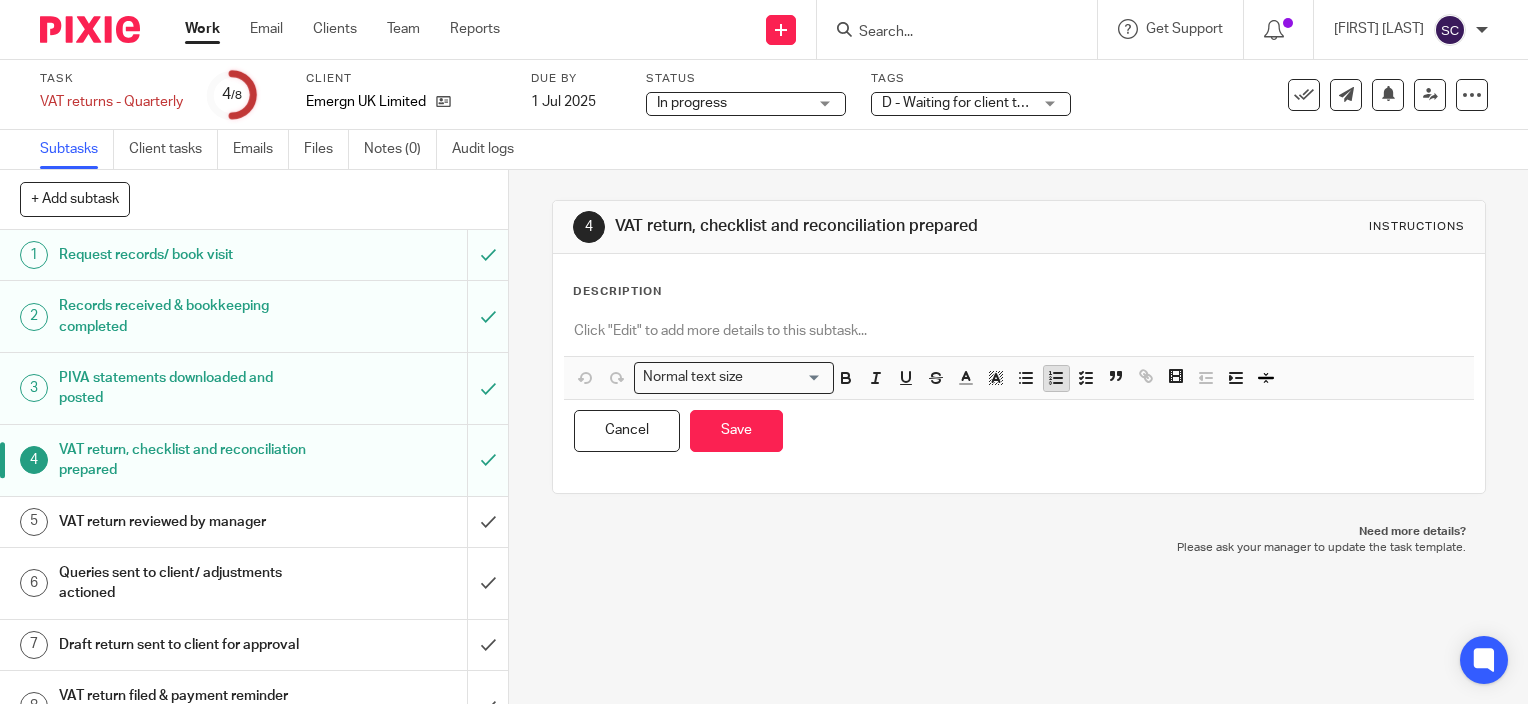 click at bounding box center (1056, 378) 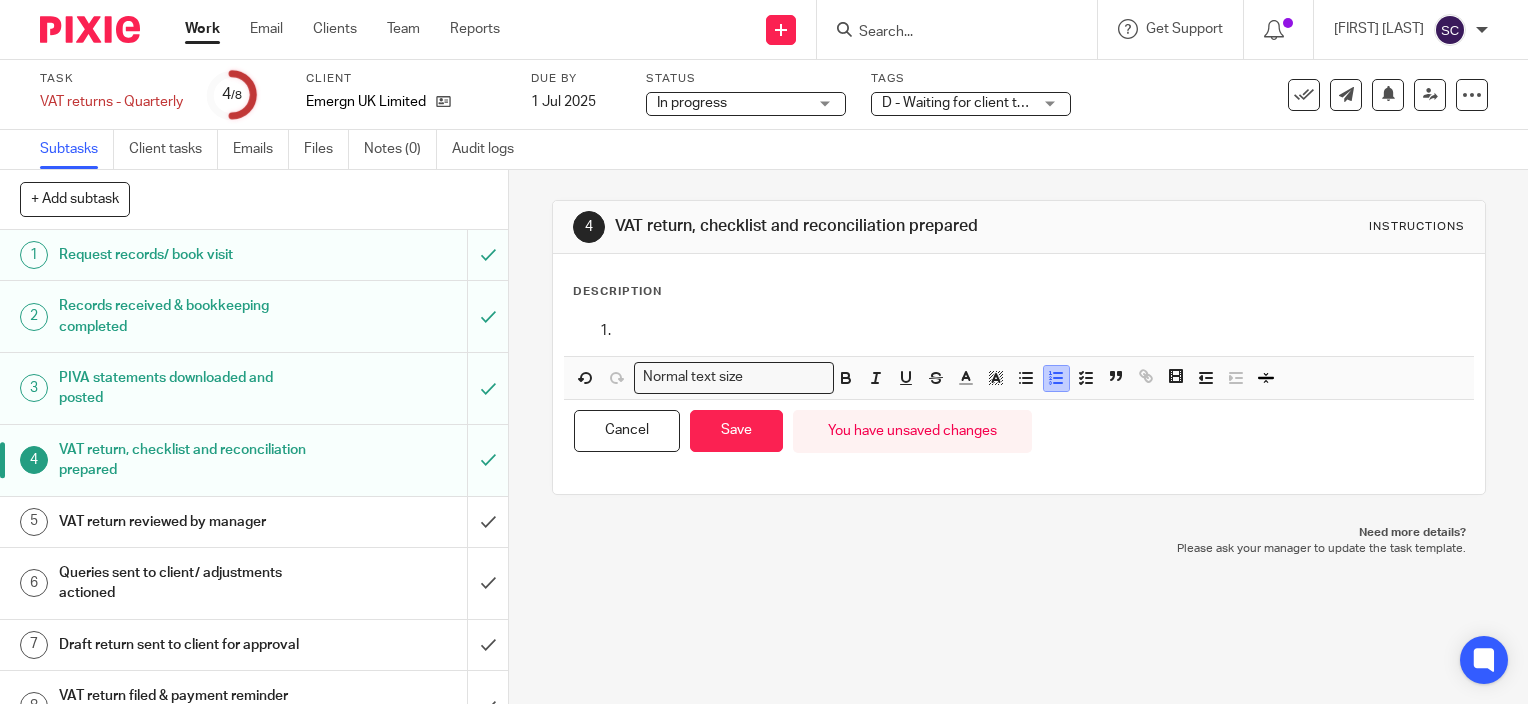 click 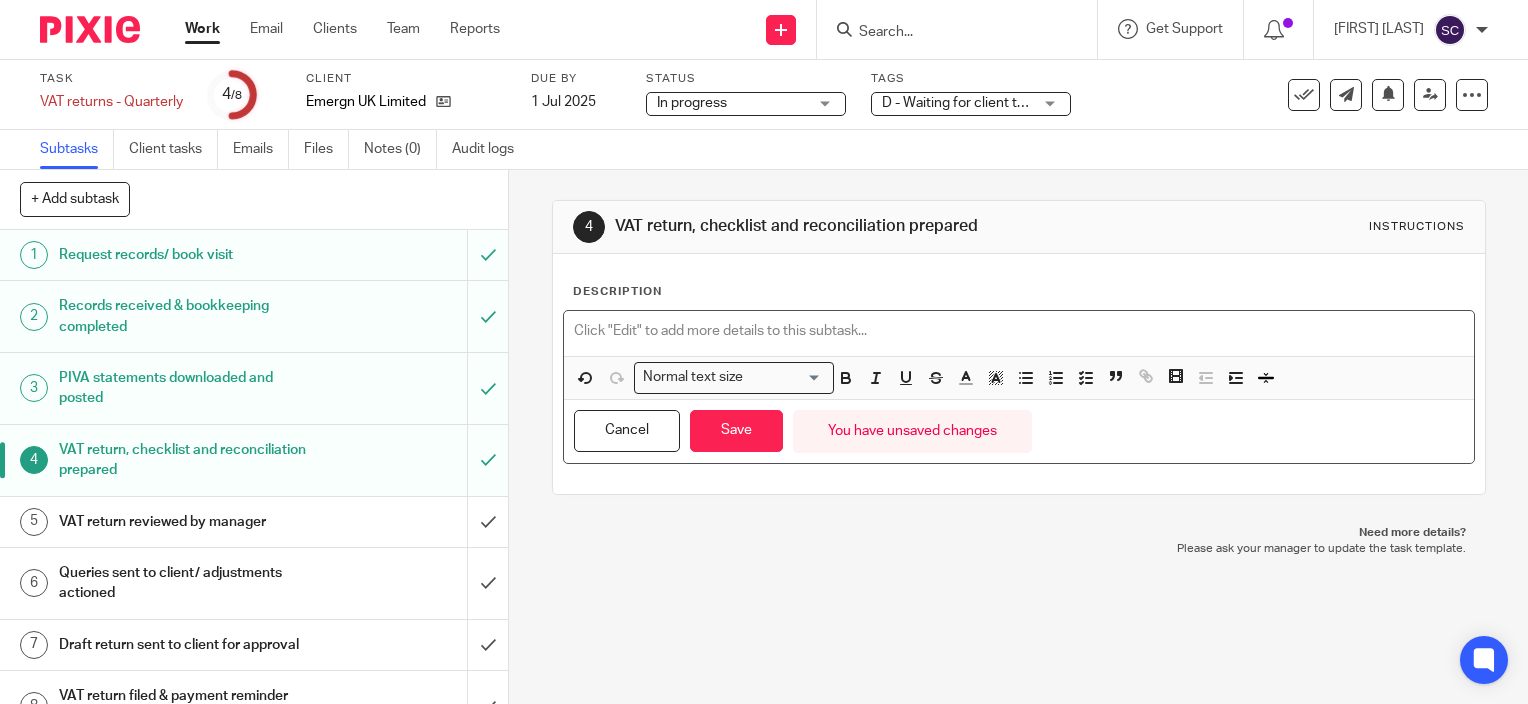 click at bounding box center (1019, 331) 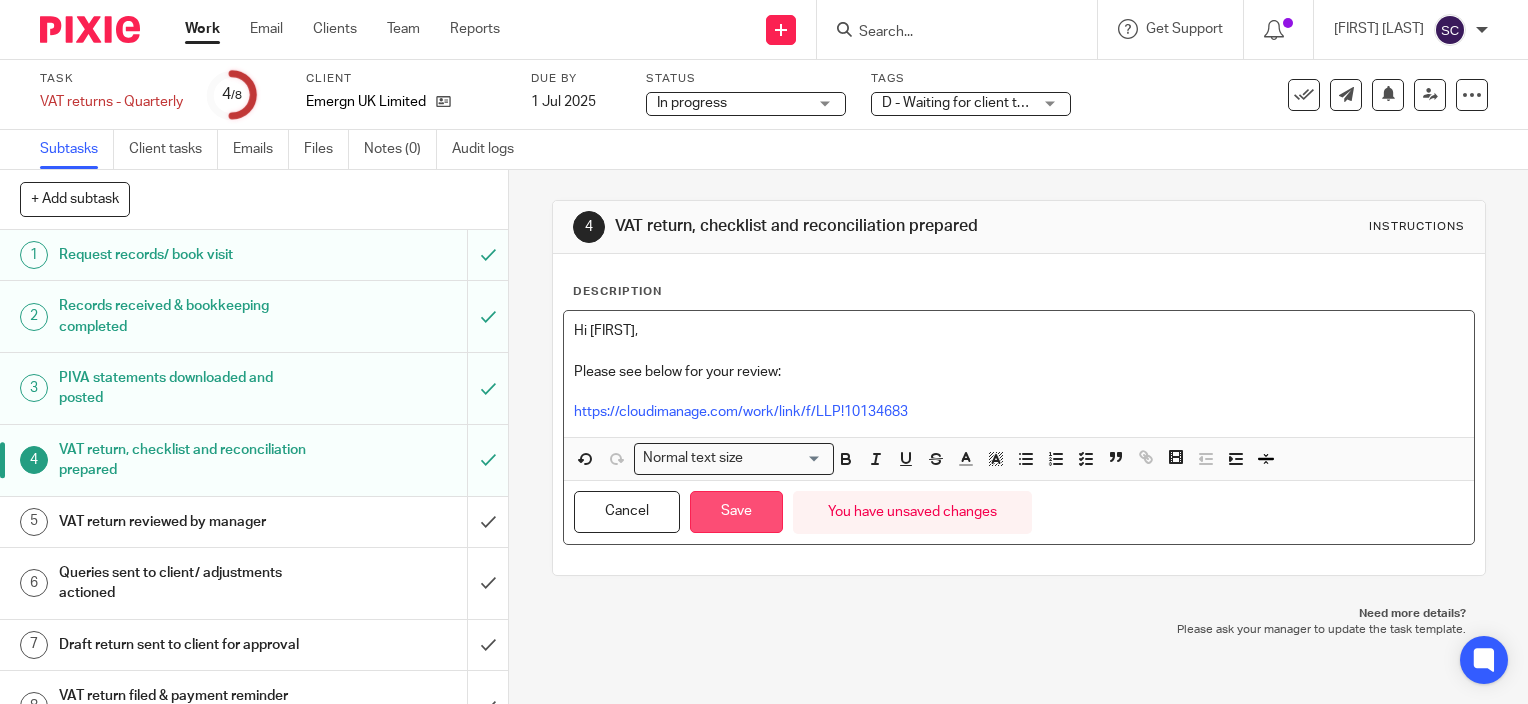 click on "Save" at bounding box center (736, 512) 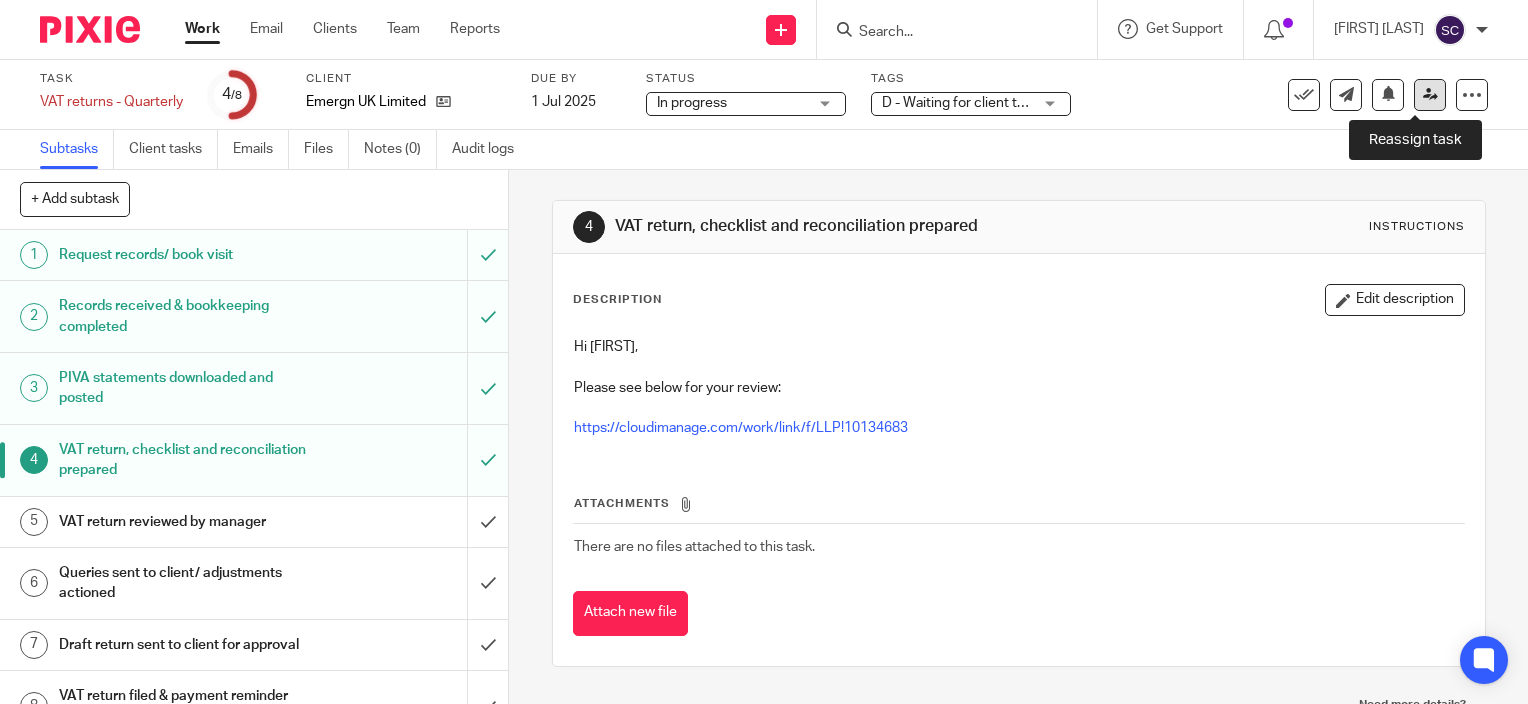 click at bounding box center [1430, 94] 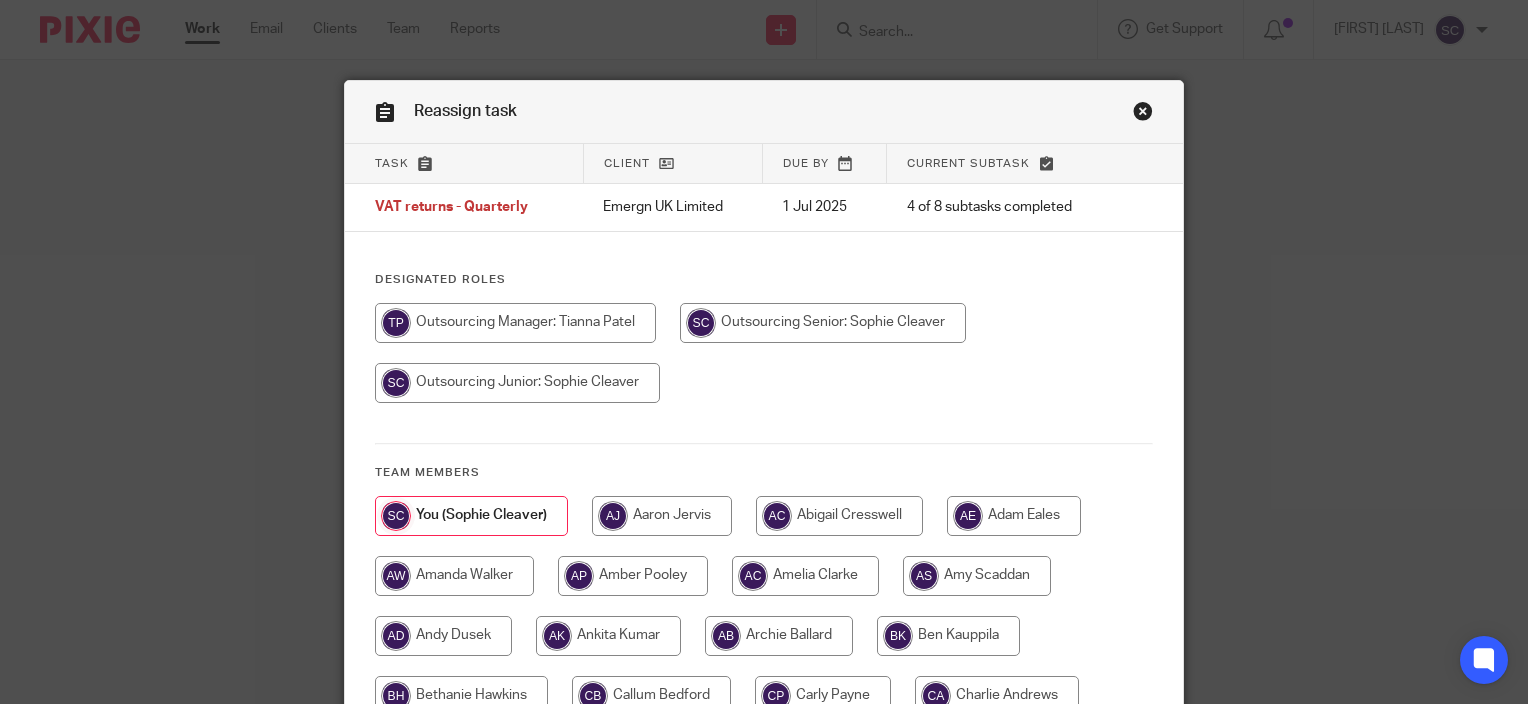 scroll, scrollTop: 0, scrollLeft: 0, axis: both 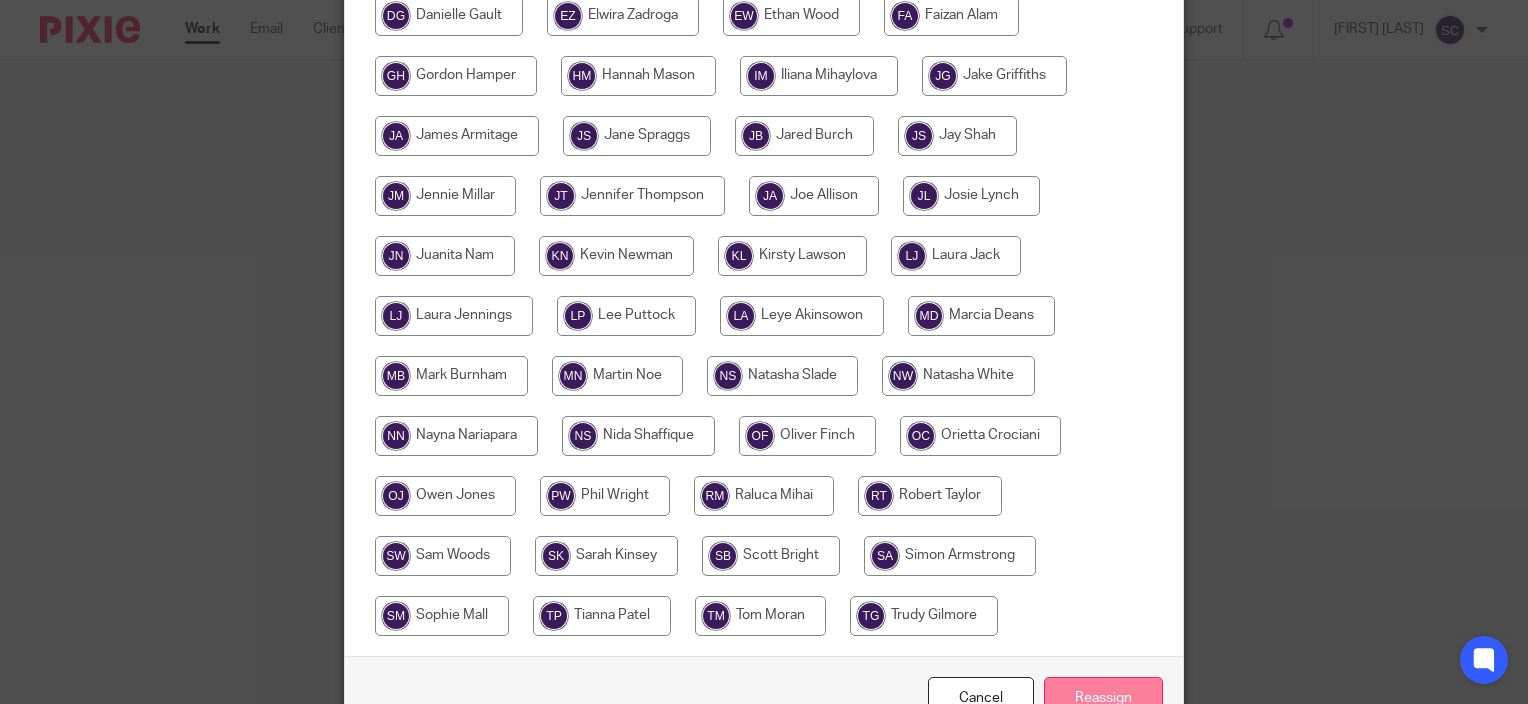 click on "Reassign" at bounding box center [1103, 698] 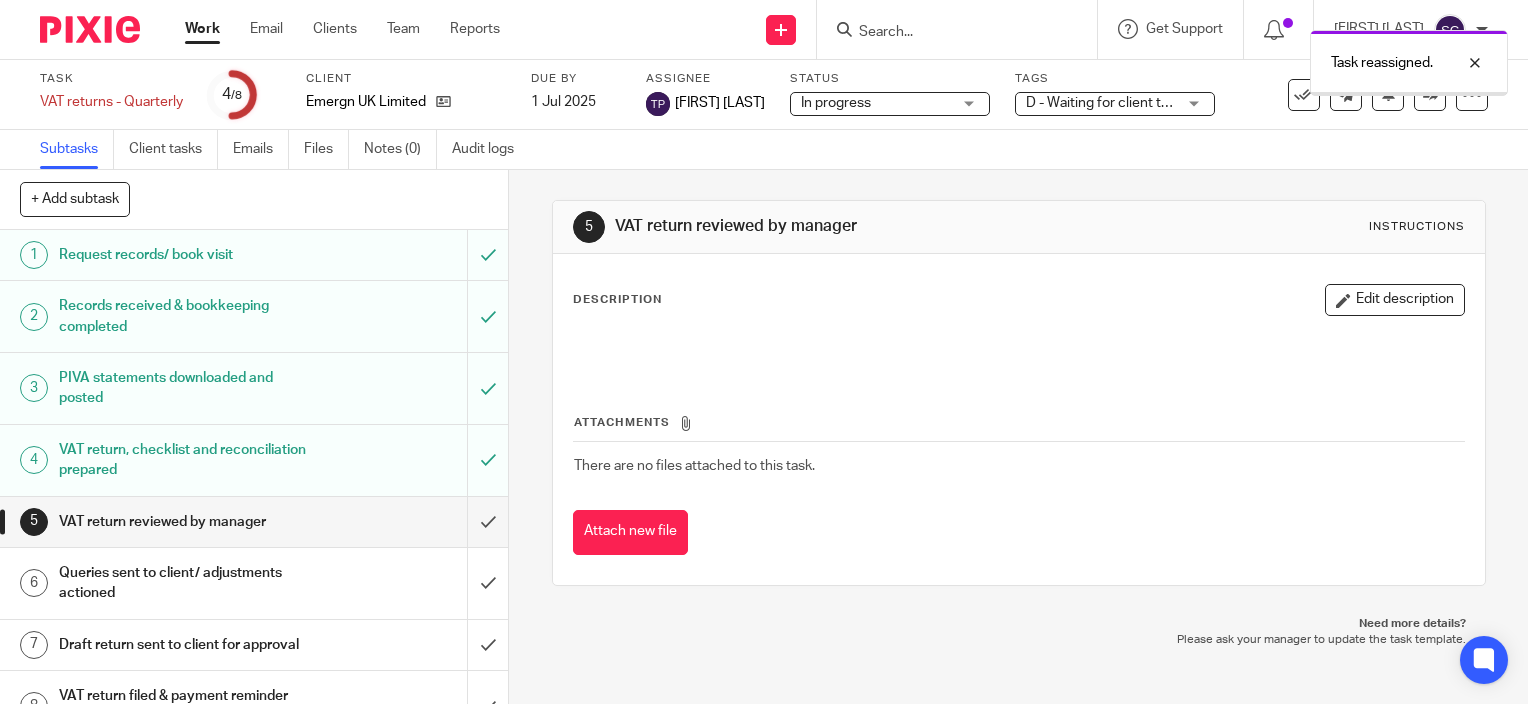 scroll, scrollTop: 0, scrollLeft: 0, axis: both 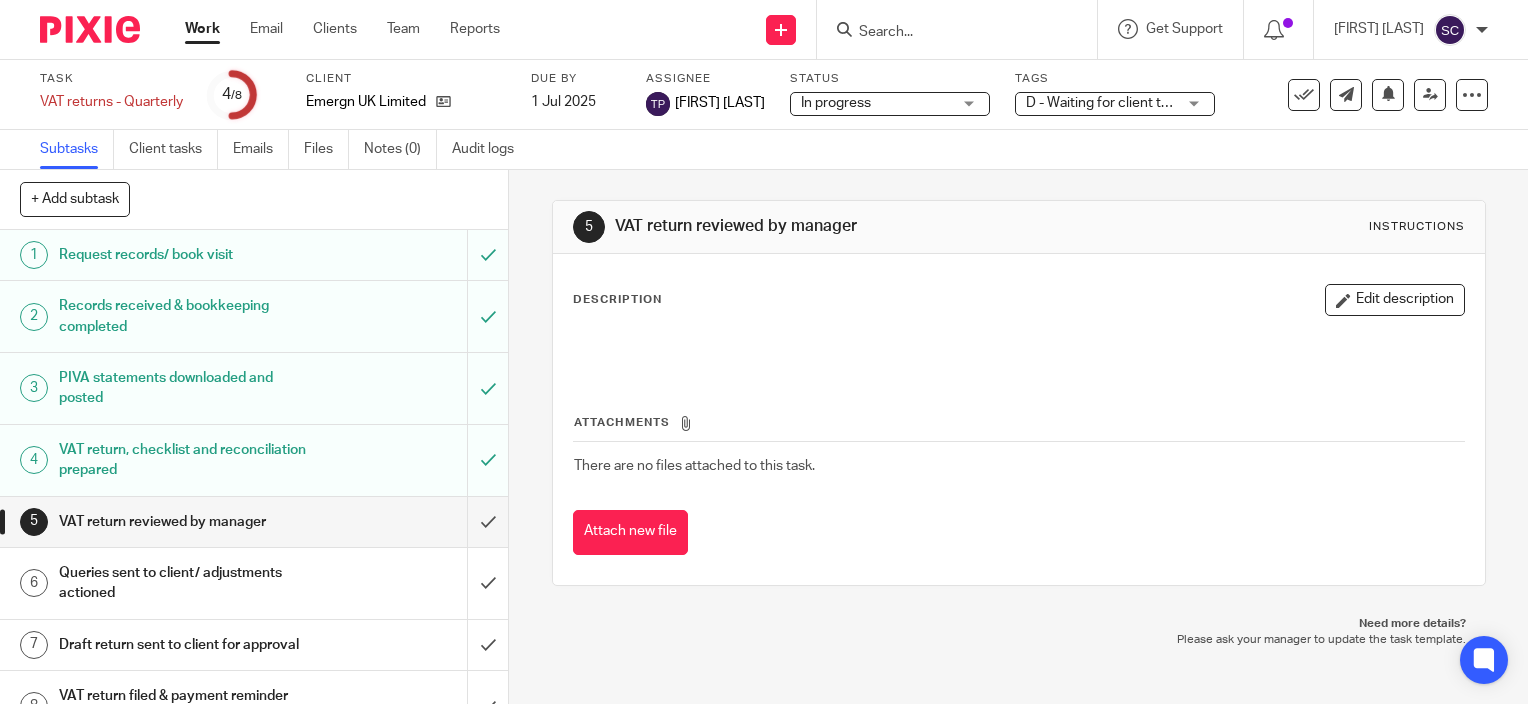 click on "VAT return, checklist and reconciliation prepared" at bounding box center (188, 460) 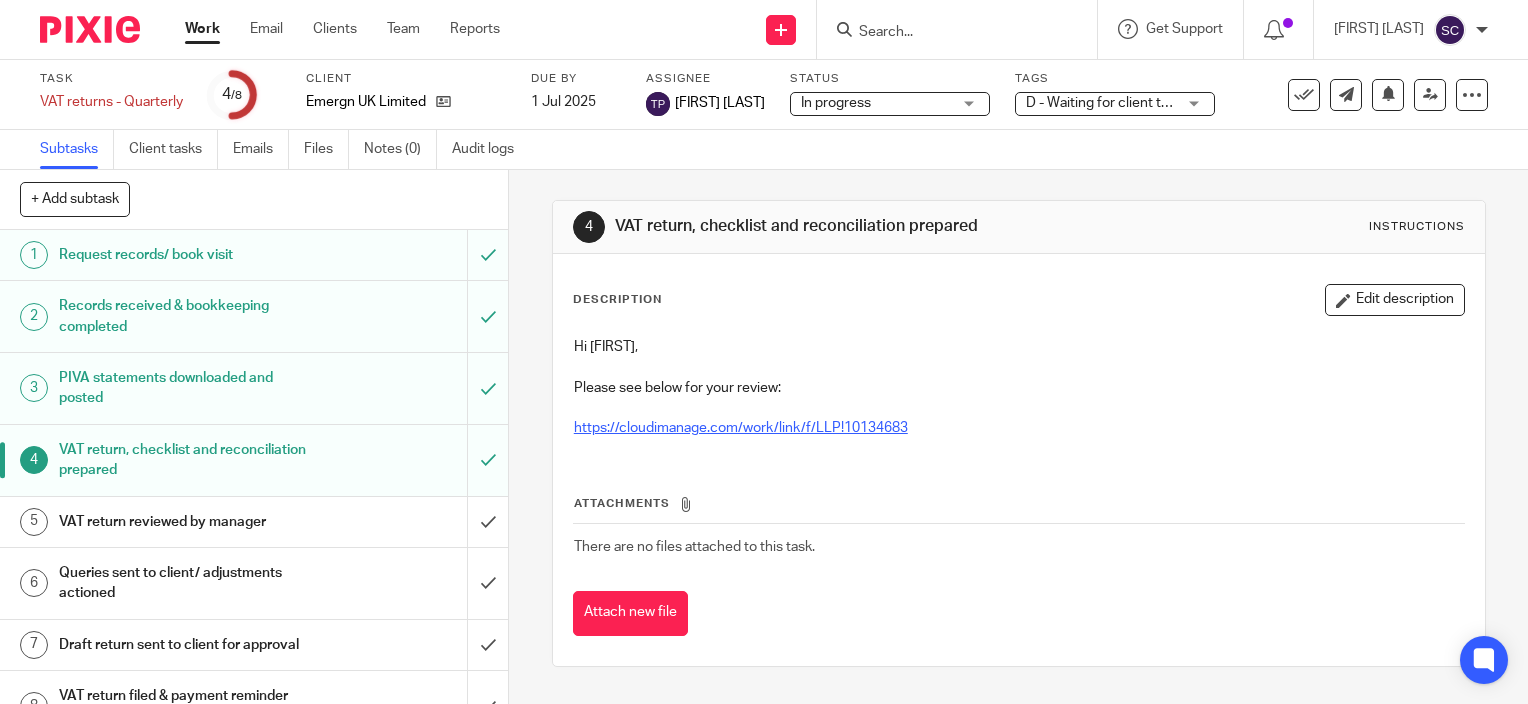 scroll, scrollTop: 0, scrollLeft: 0, axis: both 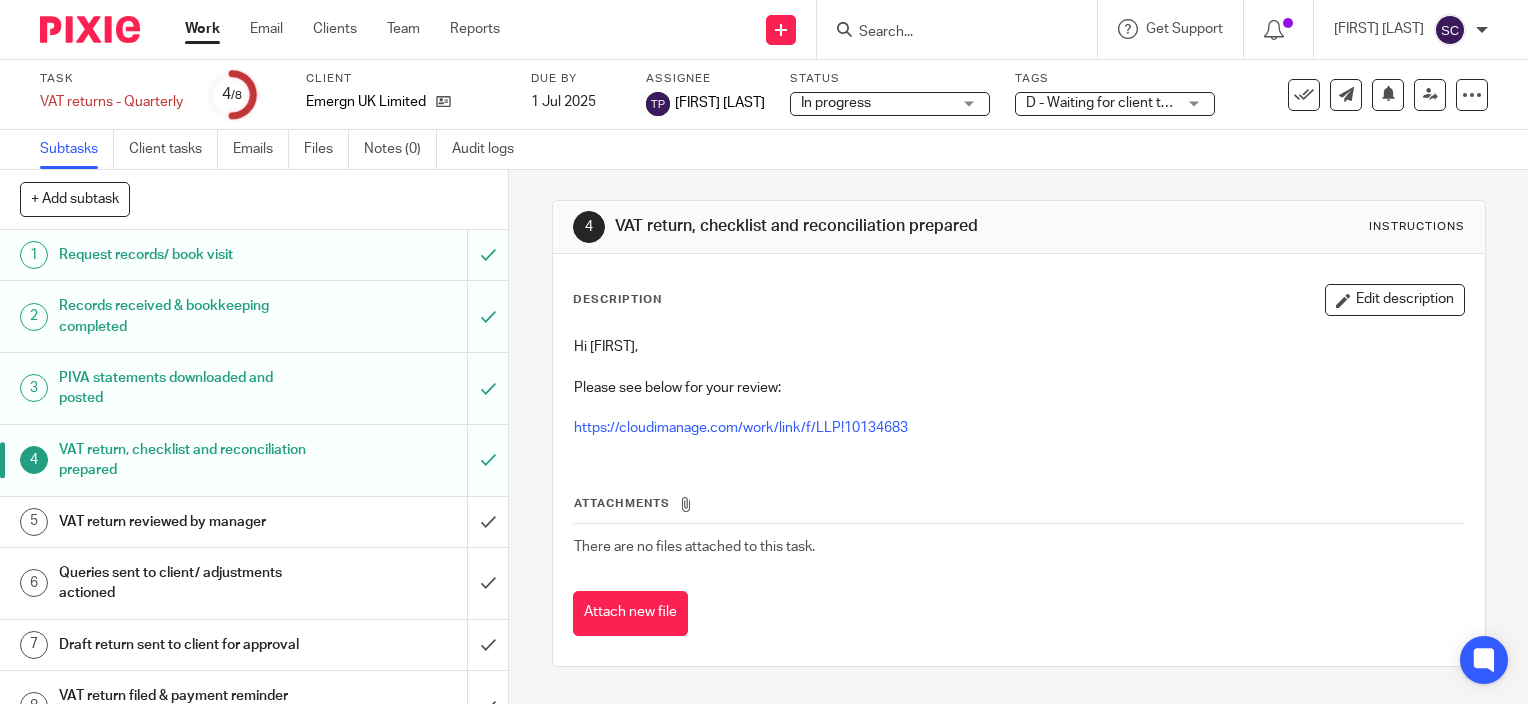 click on "Work" at bounding box center [202, 29] 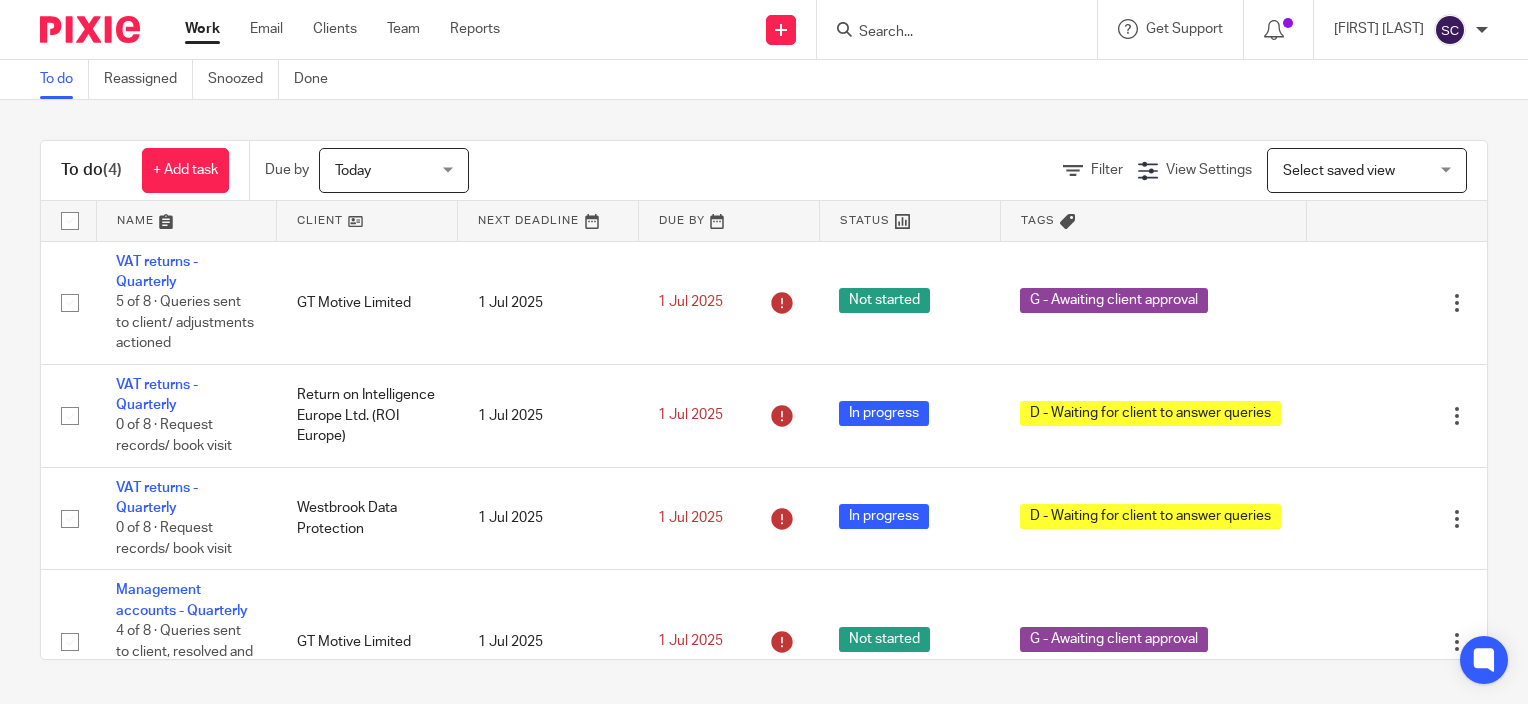 scroll, scrollTop: 0, scrollLeft: 0, axis: both 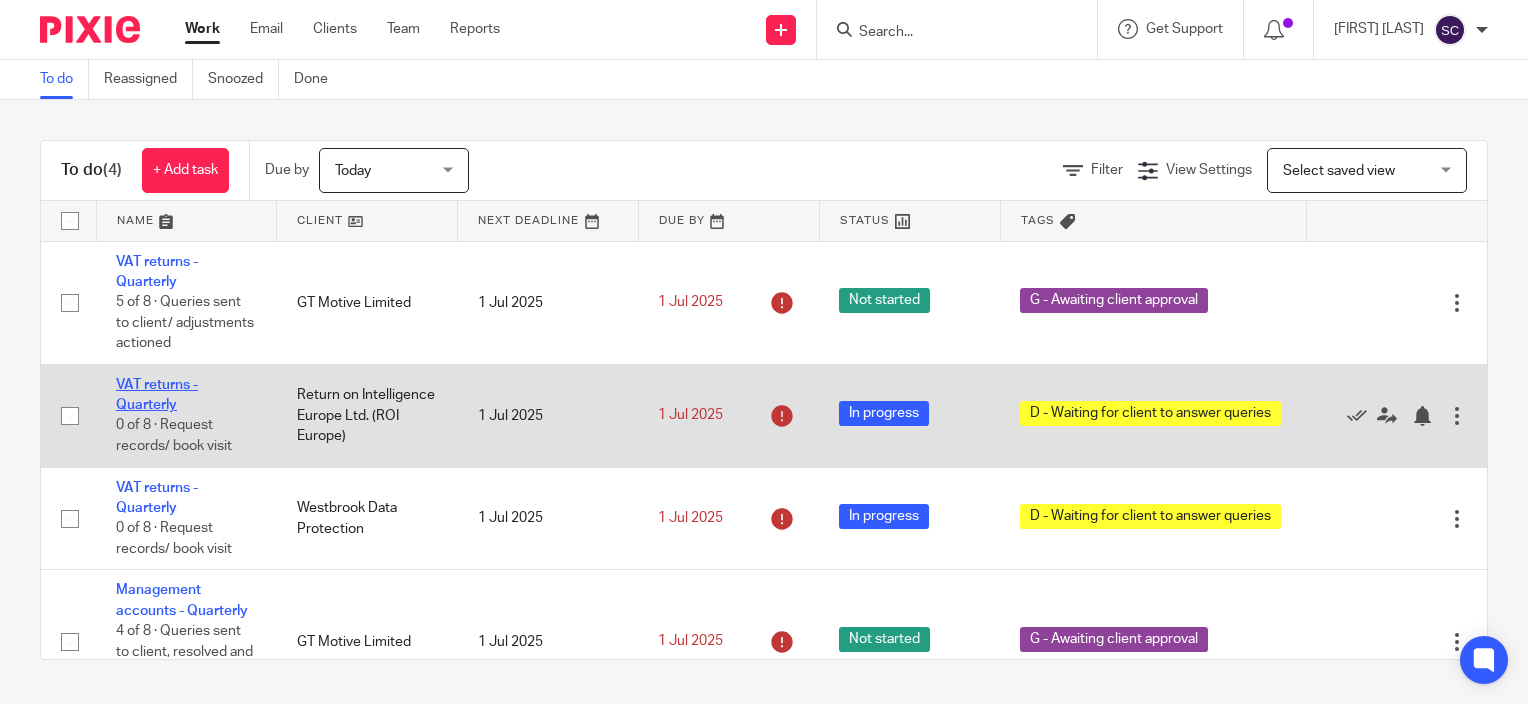 click on "VAT returns - Quarterly" at bounding box center [157, 395] 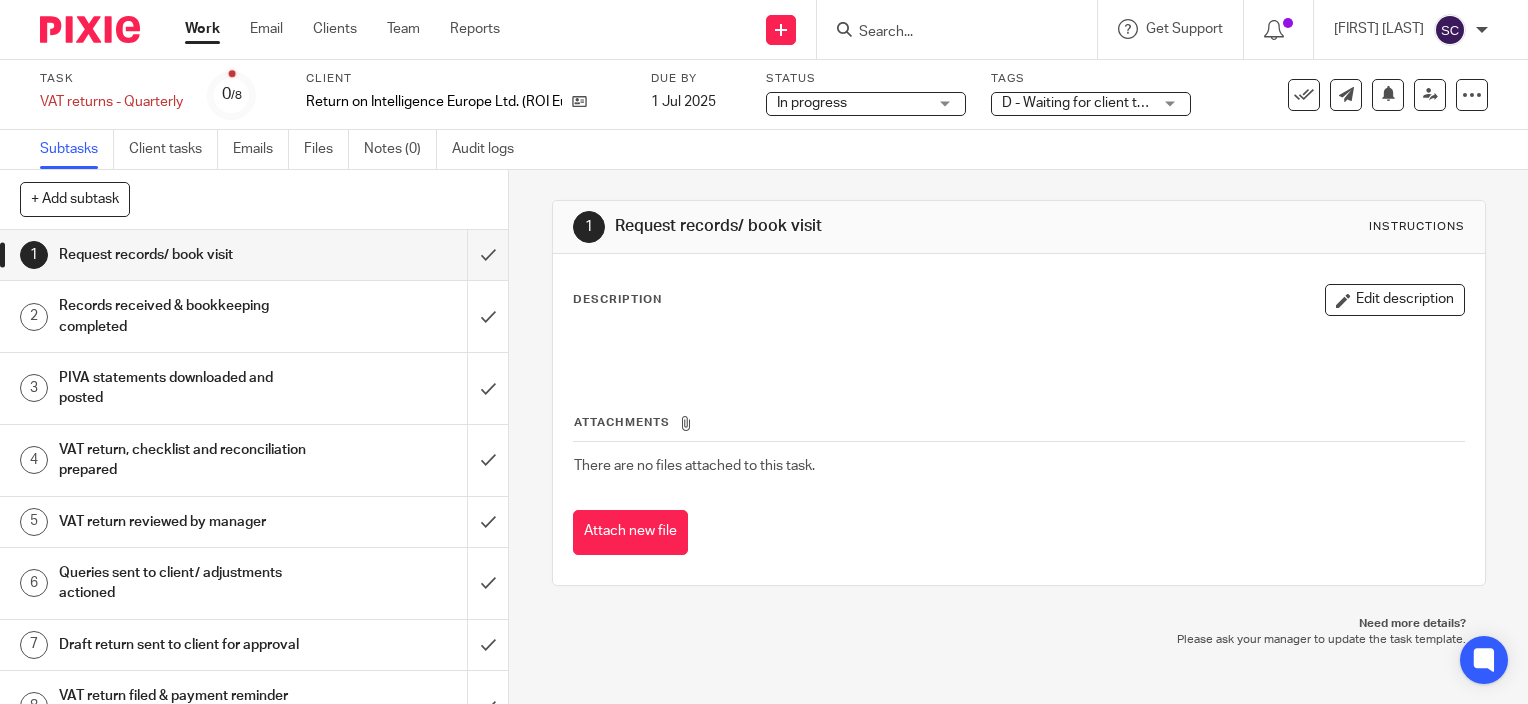 scroll, scrollTop: 0, scrollLeft: 0, axis: both 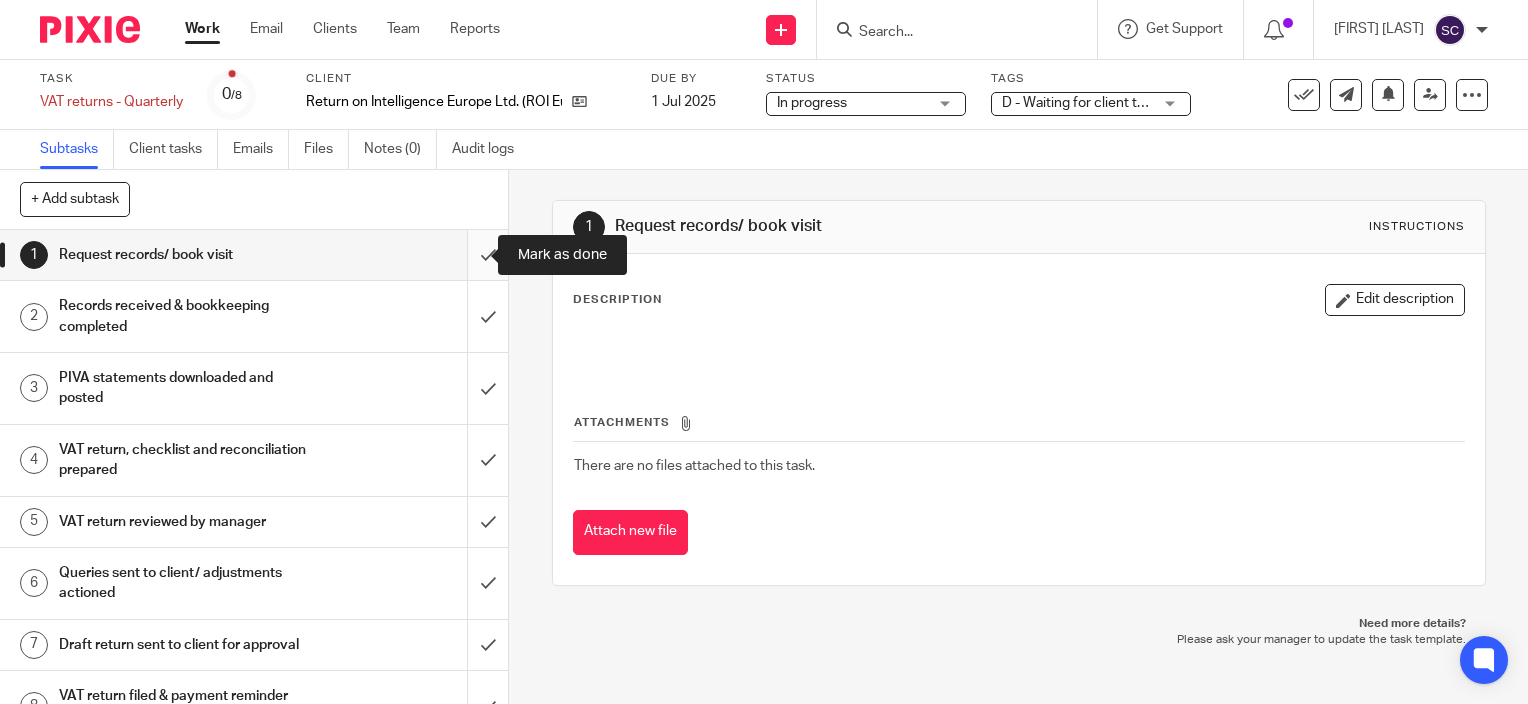 click at bounding box center [254, 255] 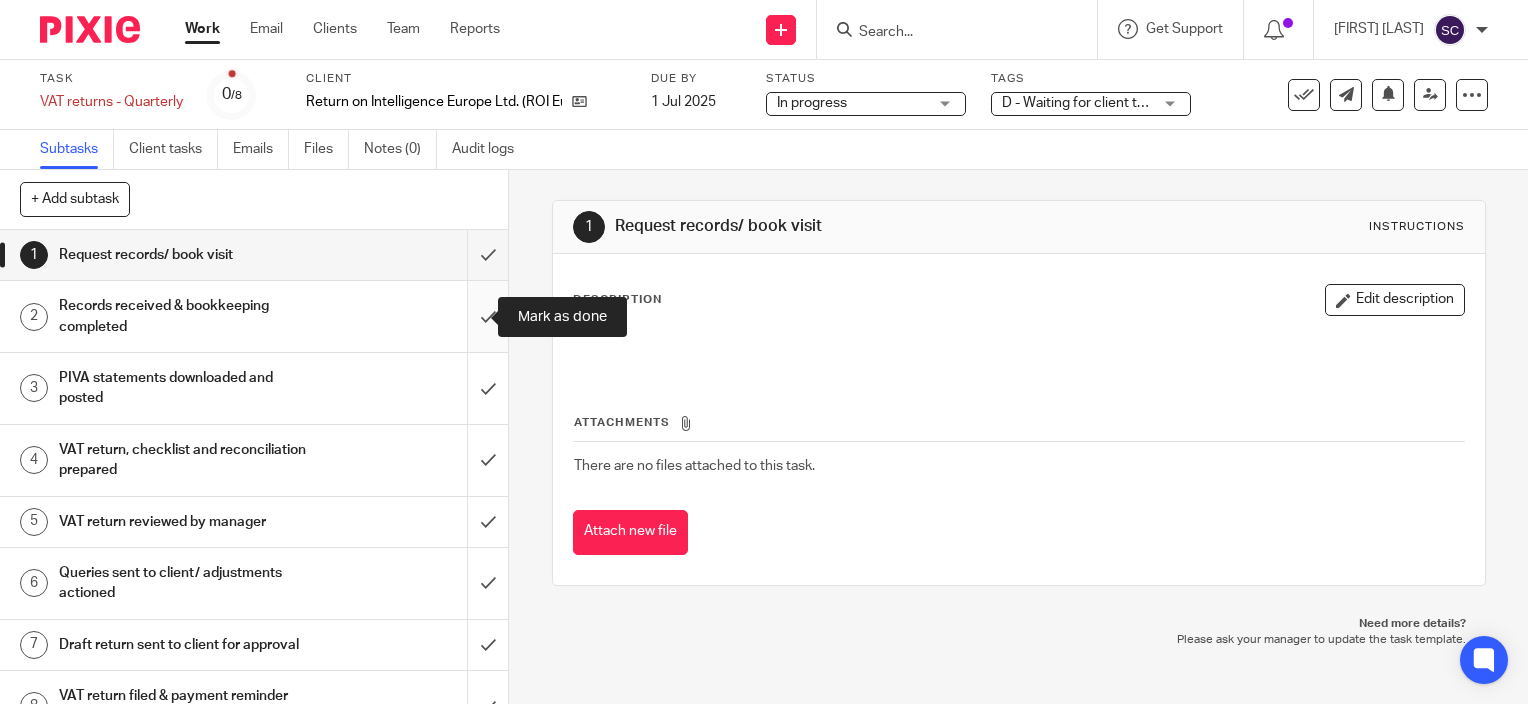 click at bounding box center (254, 316) 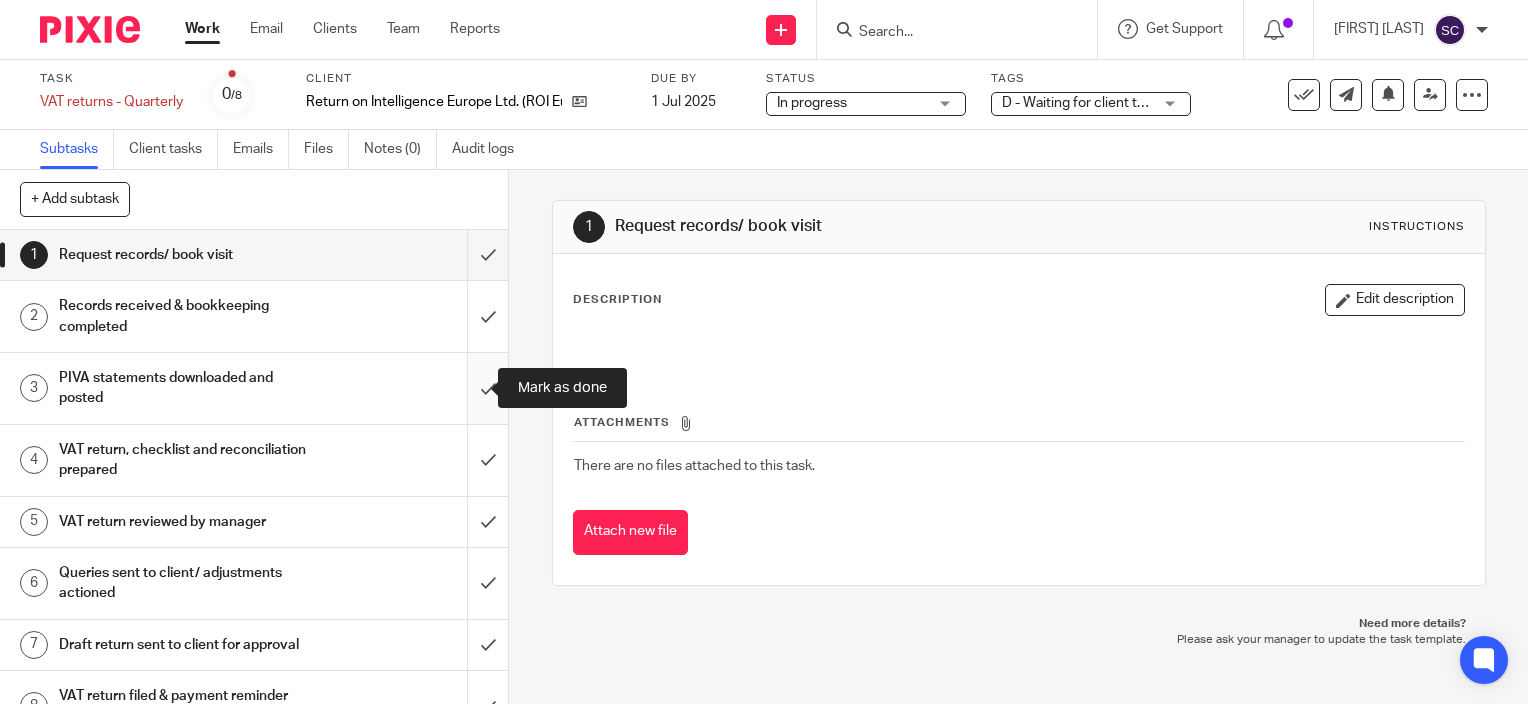 click at bounding box center (254, 388) 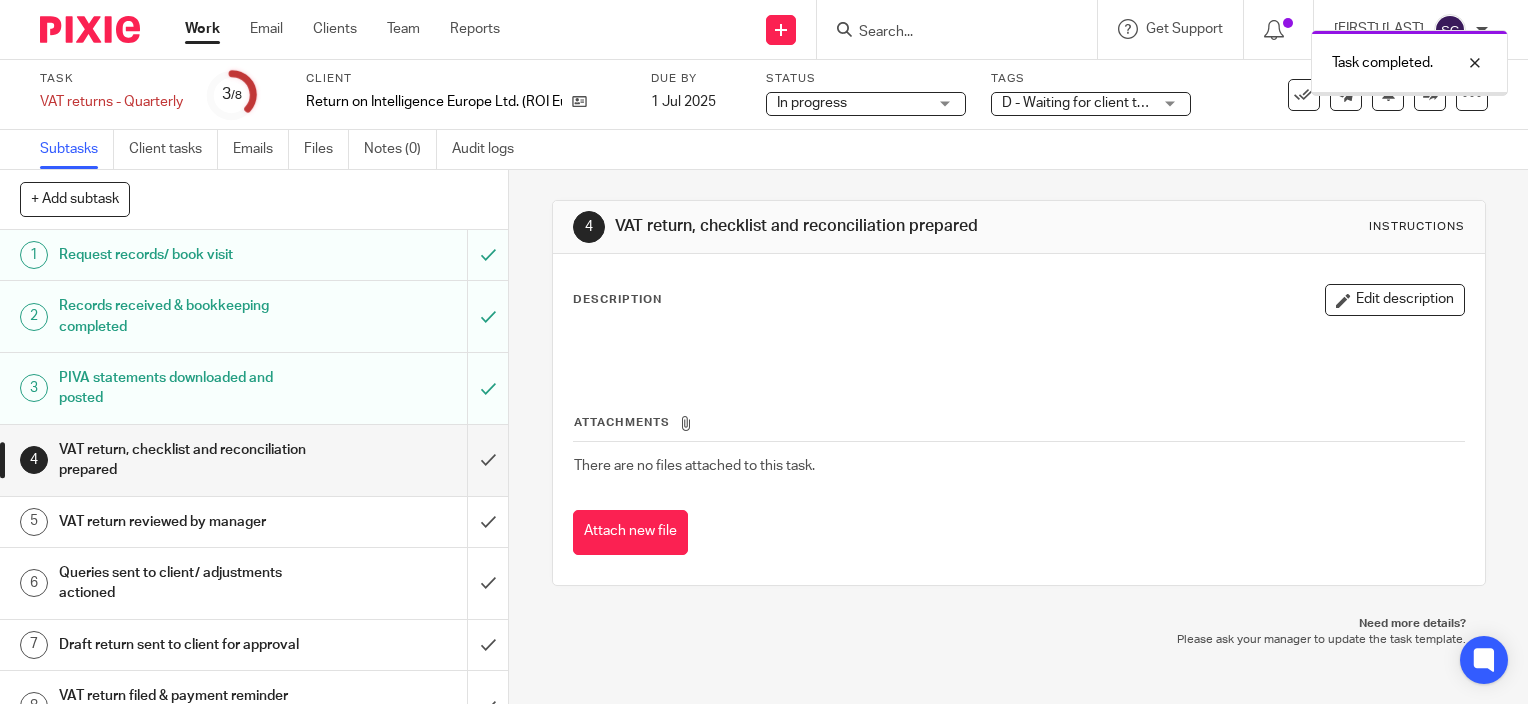 scroll, scrollTop: 0, scrollLeft: 0, axis: both 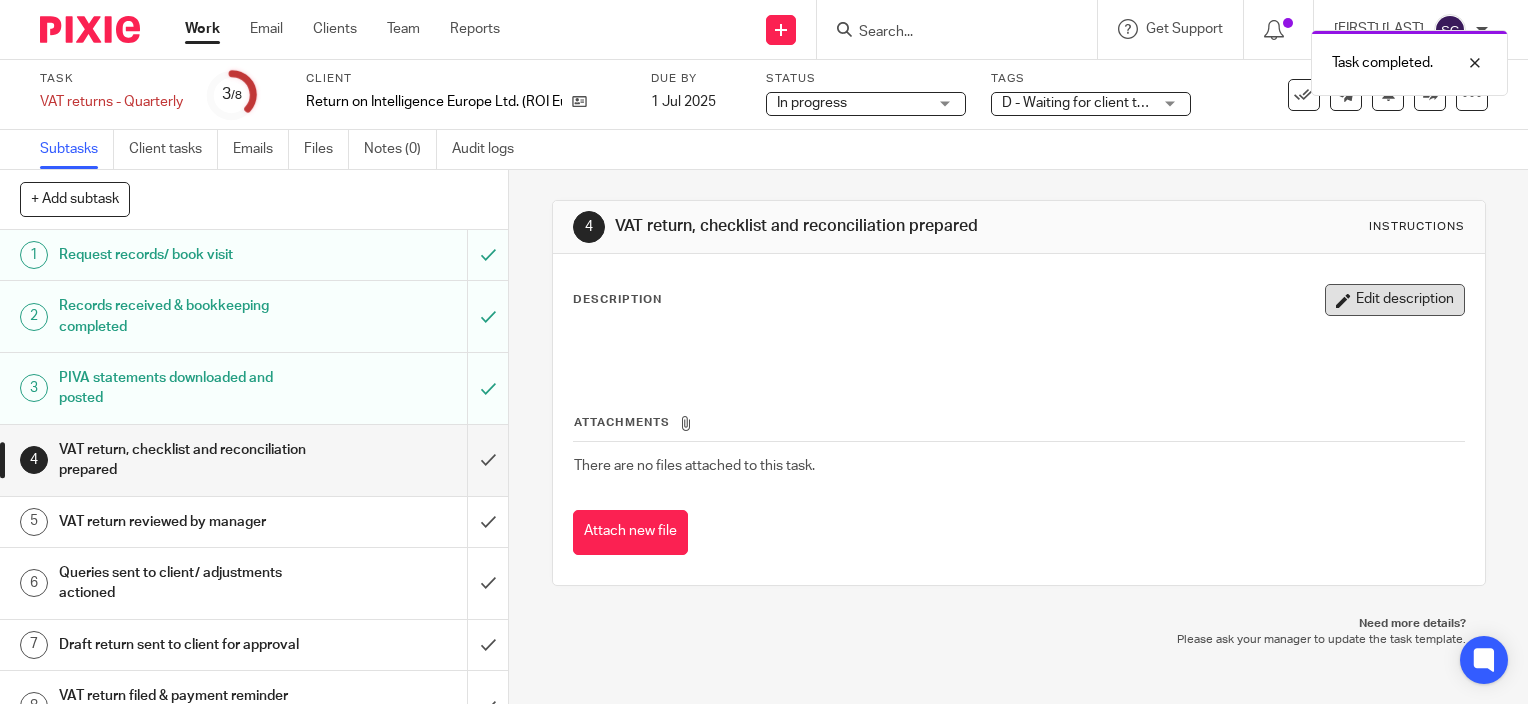 click on "Edit description" at bounding box center [1395, 300] 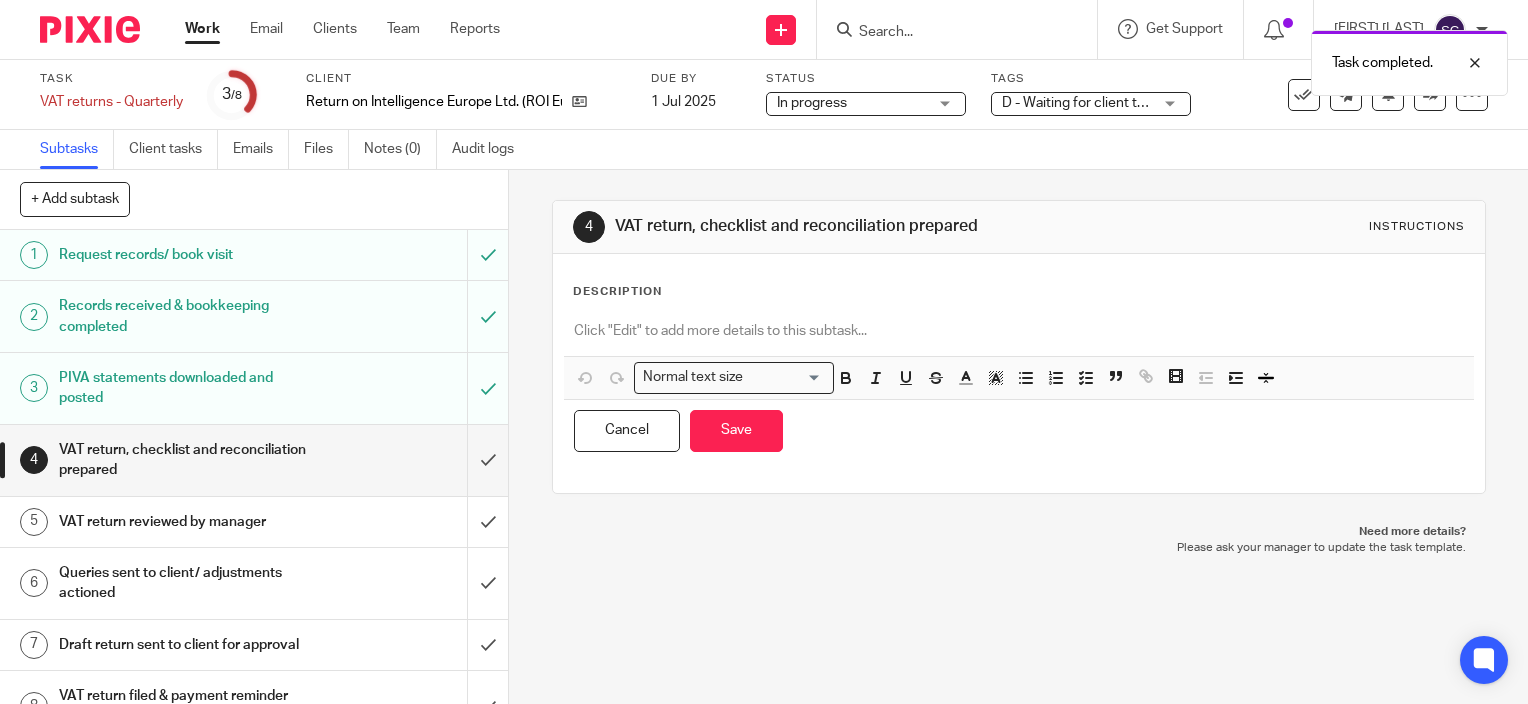 click at bounding box center (1019, 331) 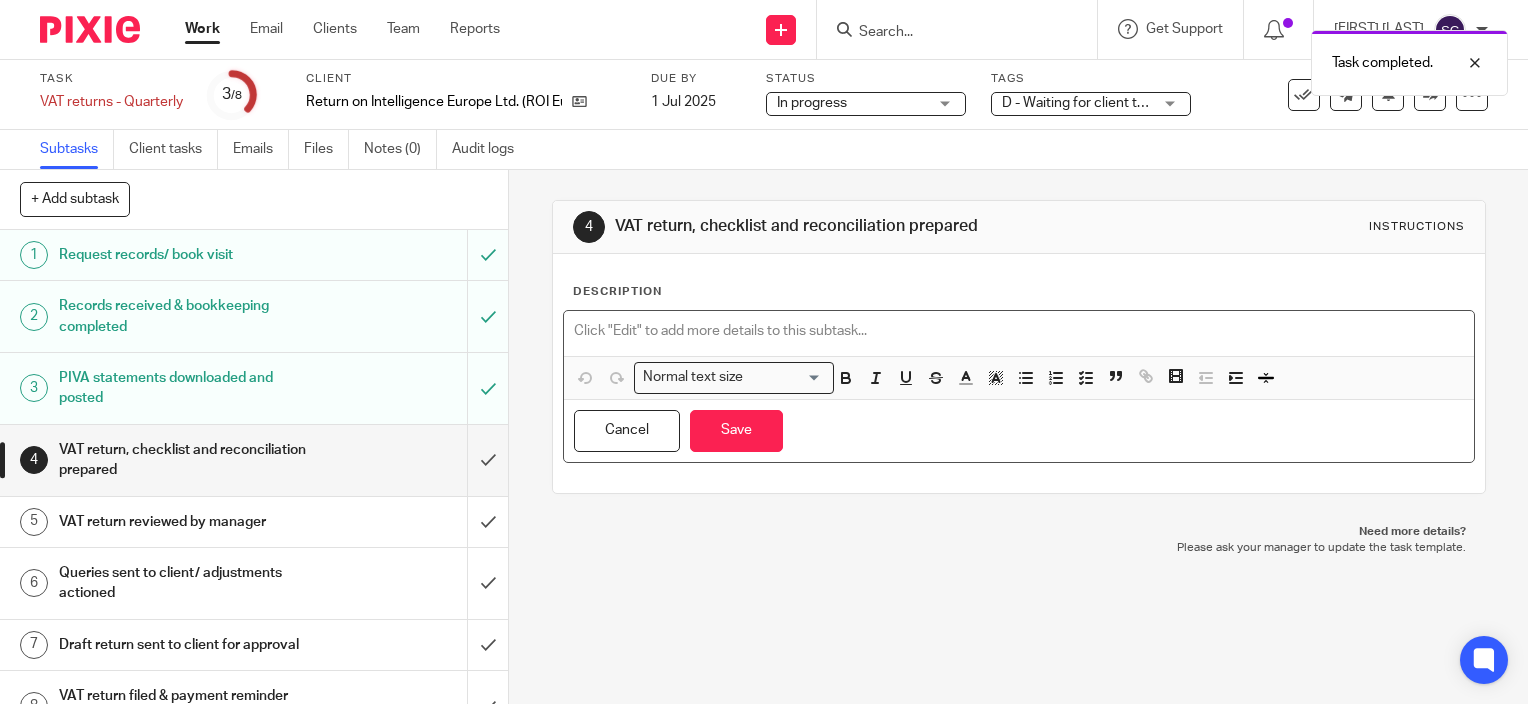 type 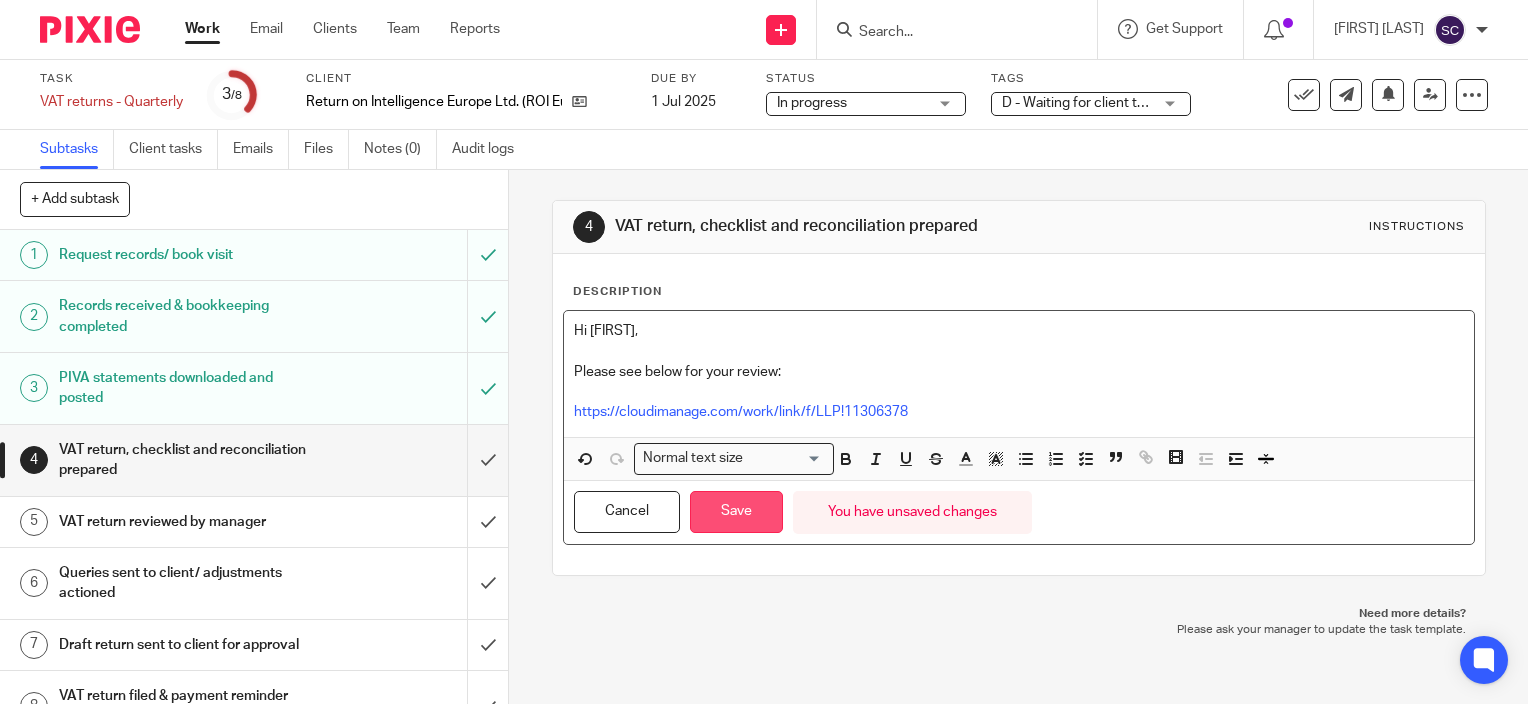 click on "Save" at bounding box center (736, 512) 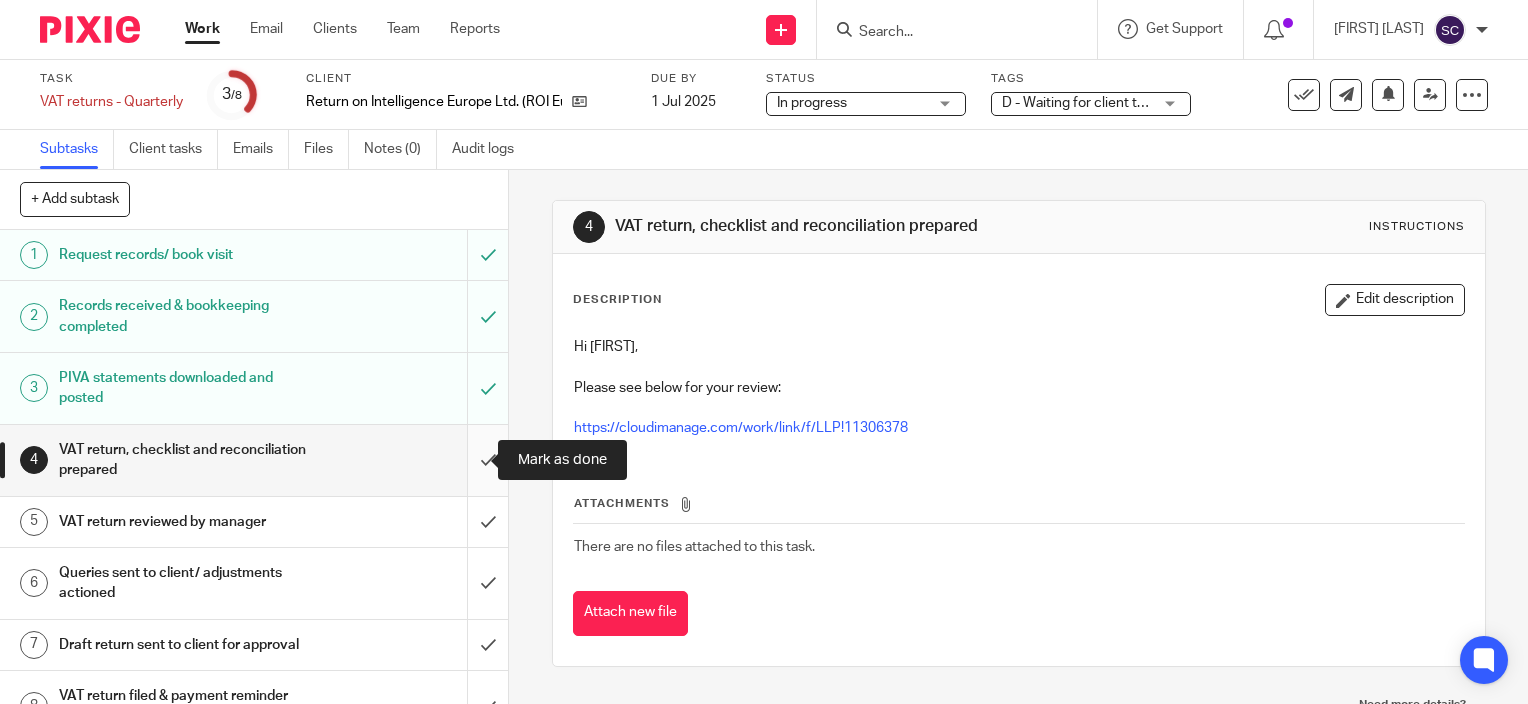 click at bounding box center (254, 460) 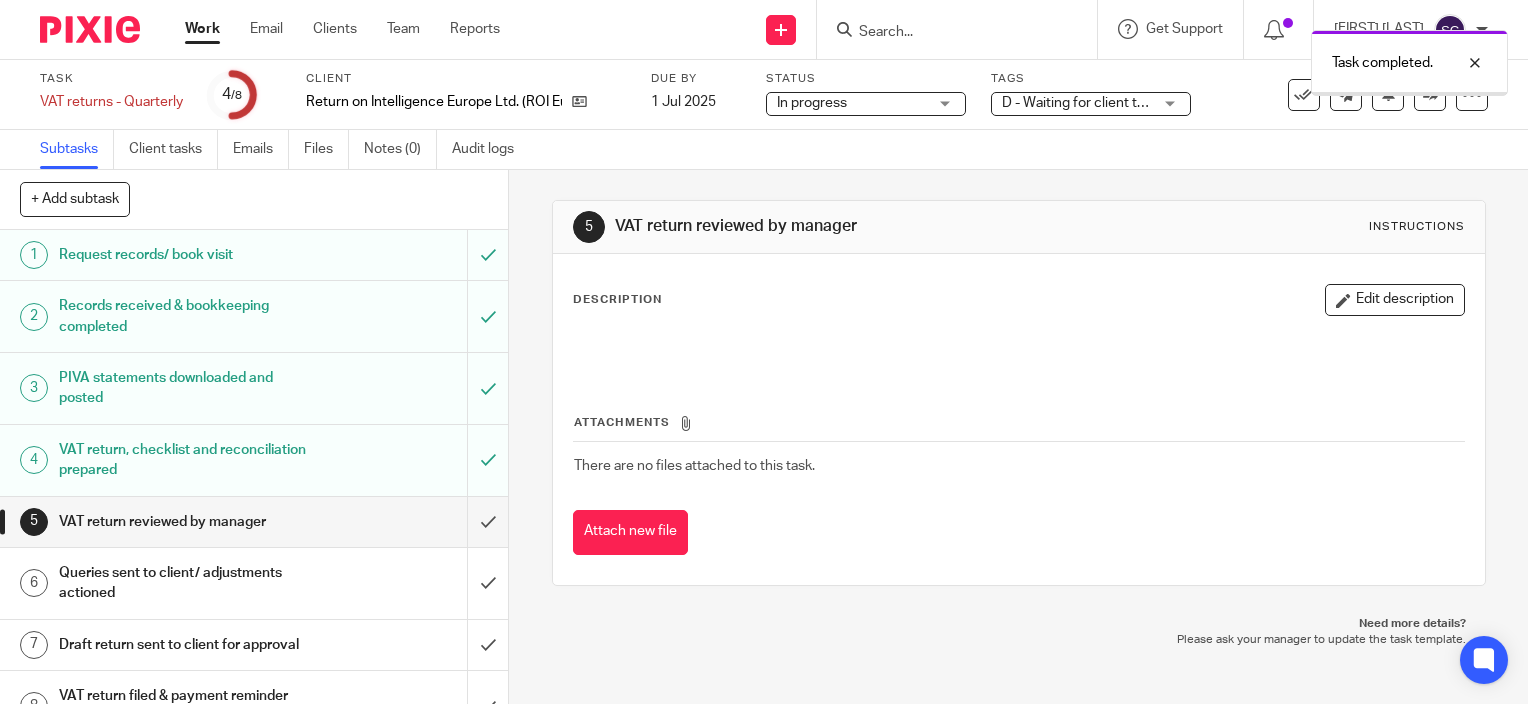 scroll, scrollTop: 0, scrollLeft: 0, axis: both 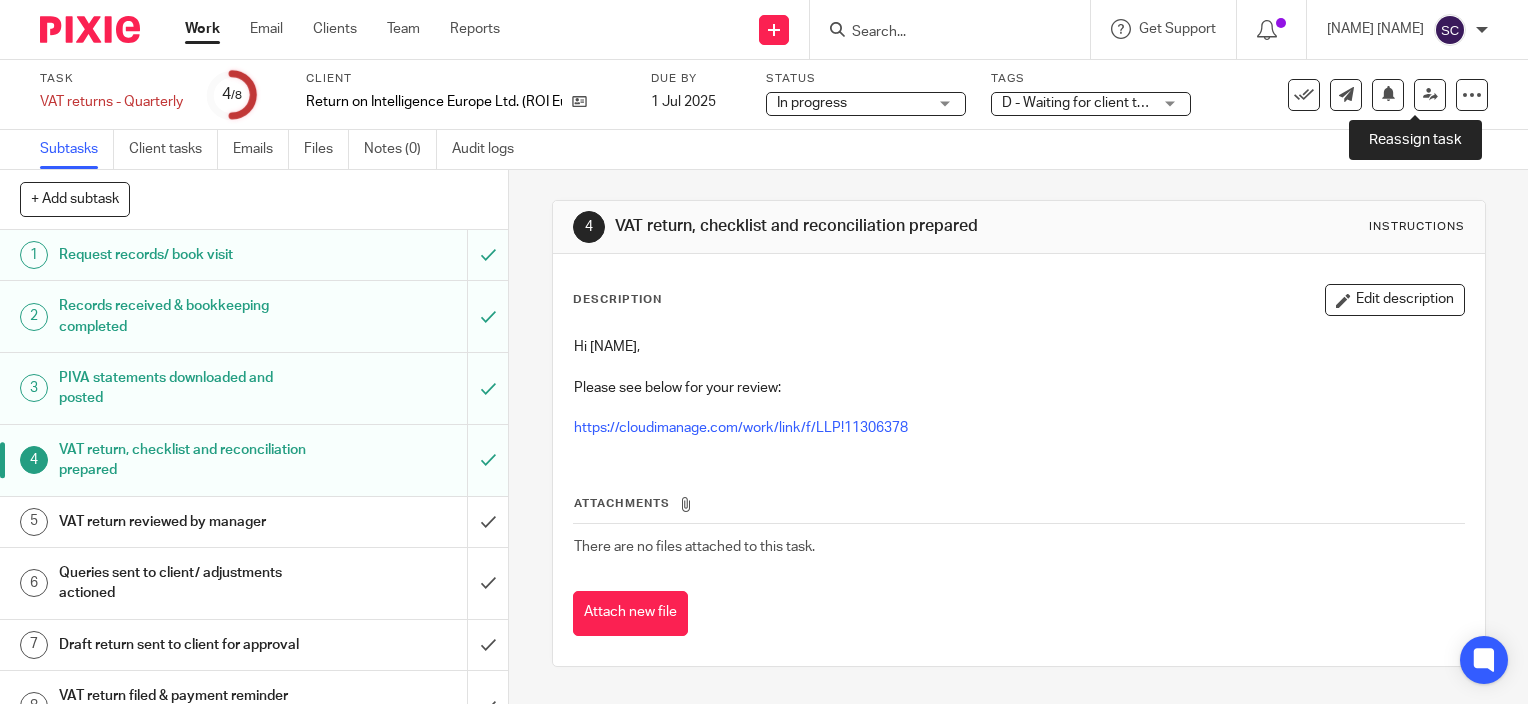 click at bounding box center (1430, 95) 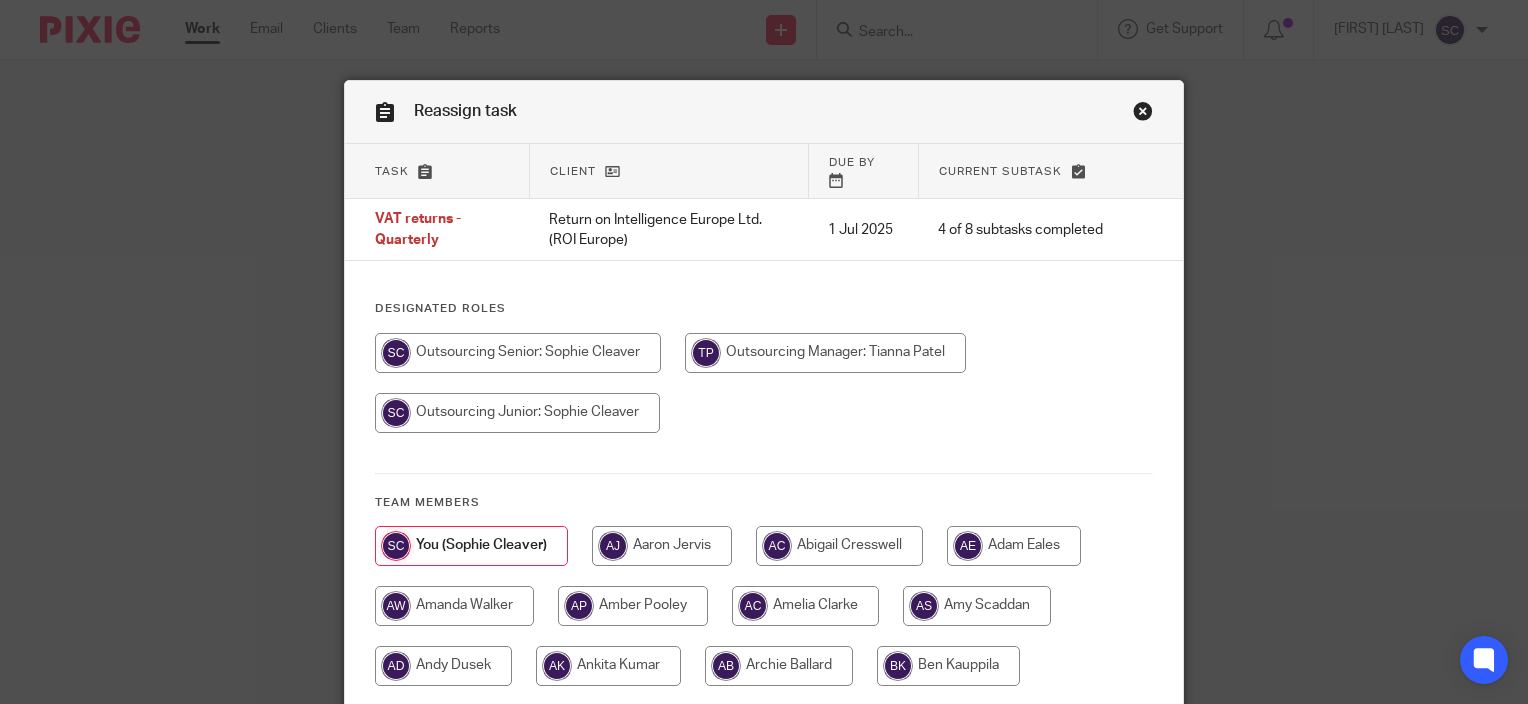 scroll, scrollTop: 0, scrollLeft: 0, axis: both 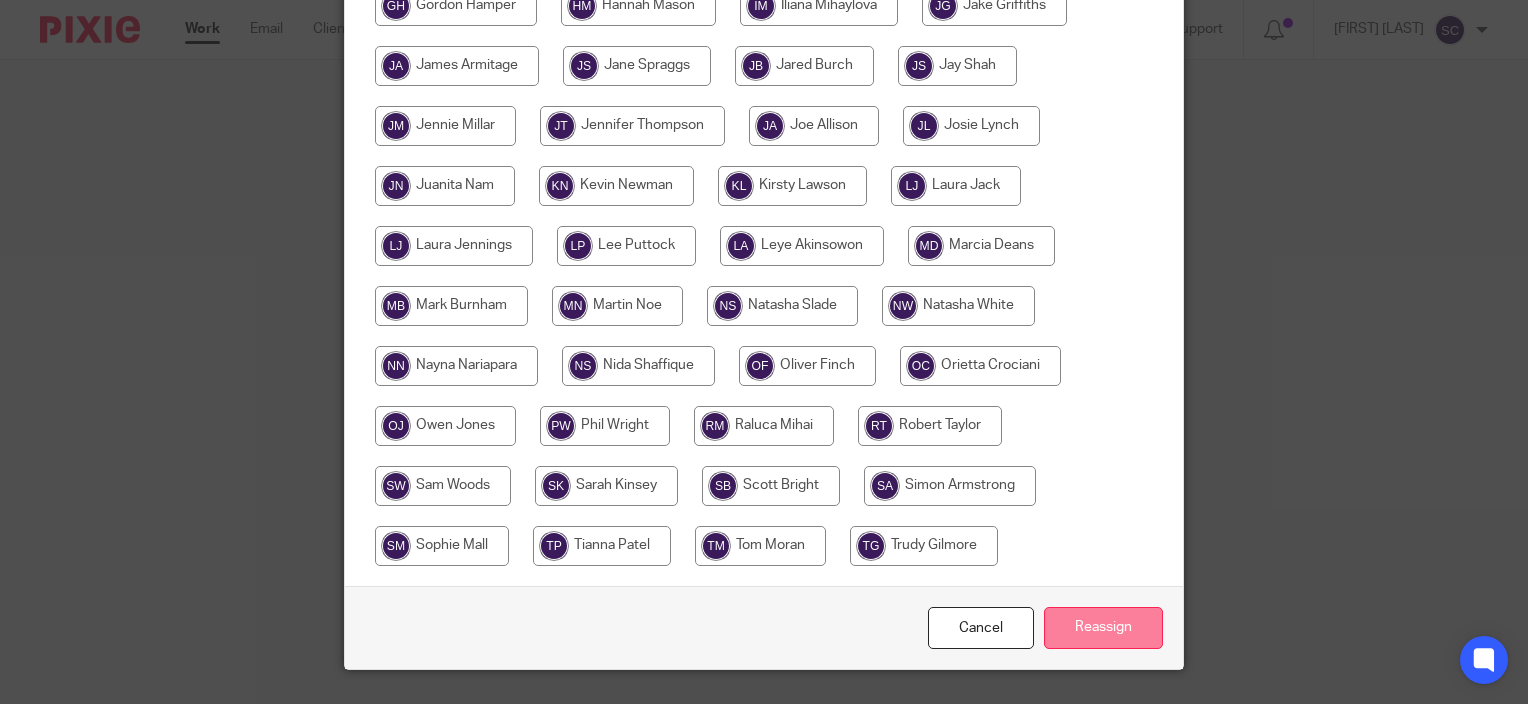 click on "Reassign" at bounding box center [1103, 628] 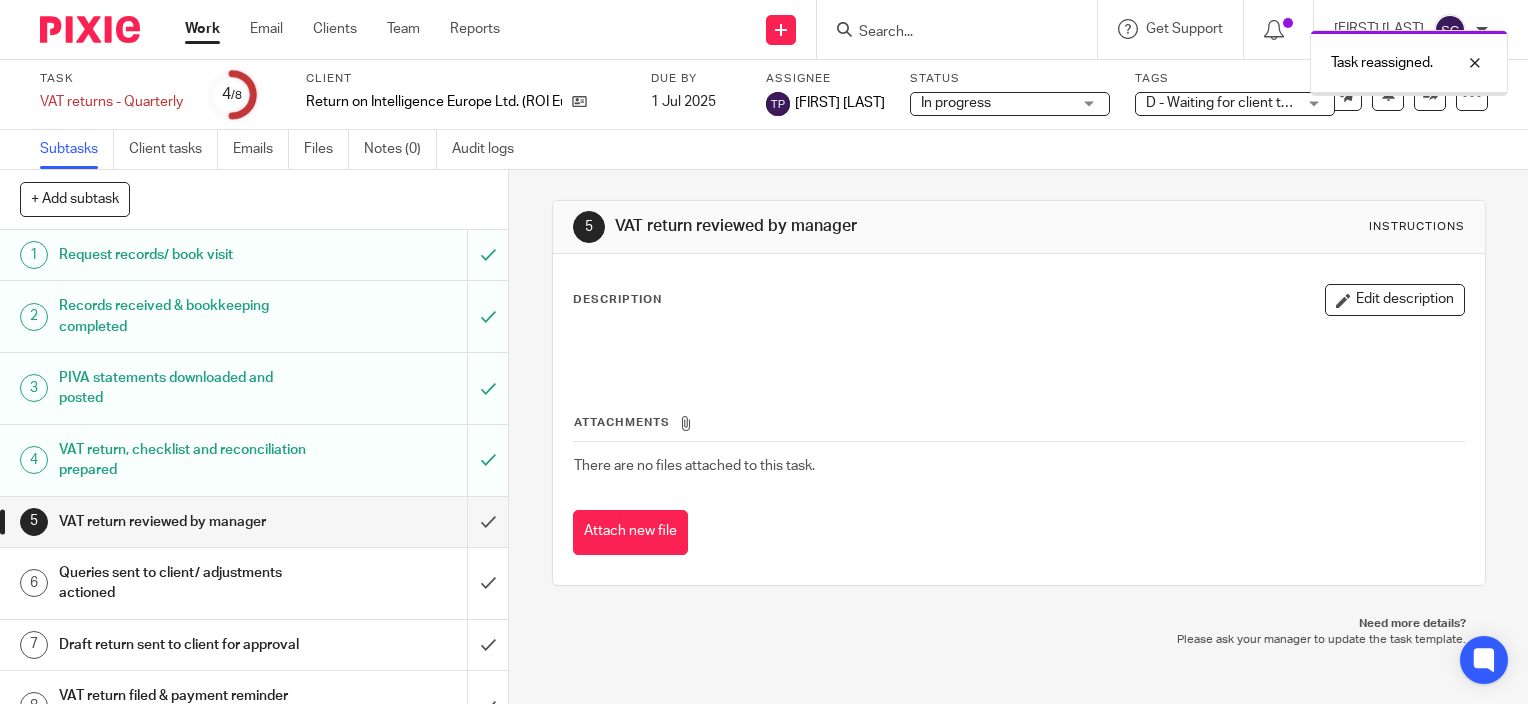 scroll, scrollTop: 0, scrollLeft: 0, axis: both 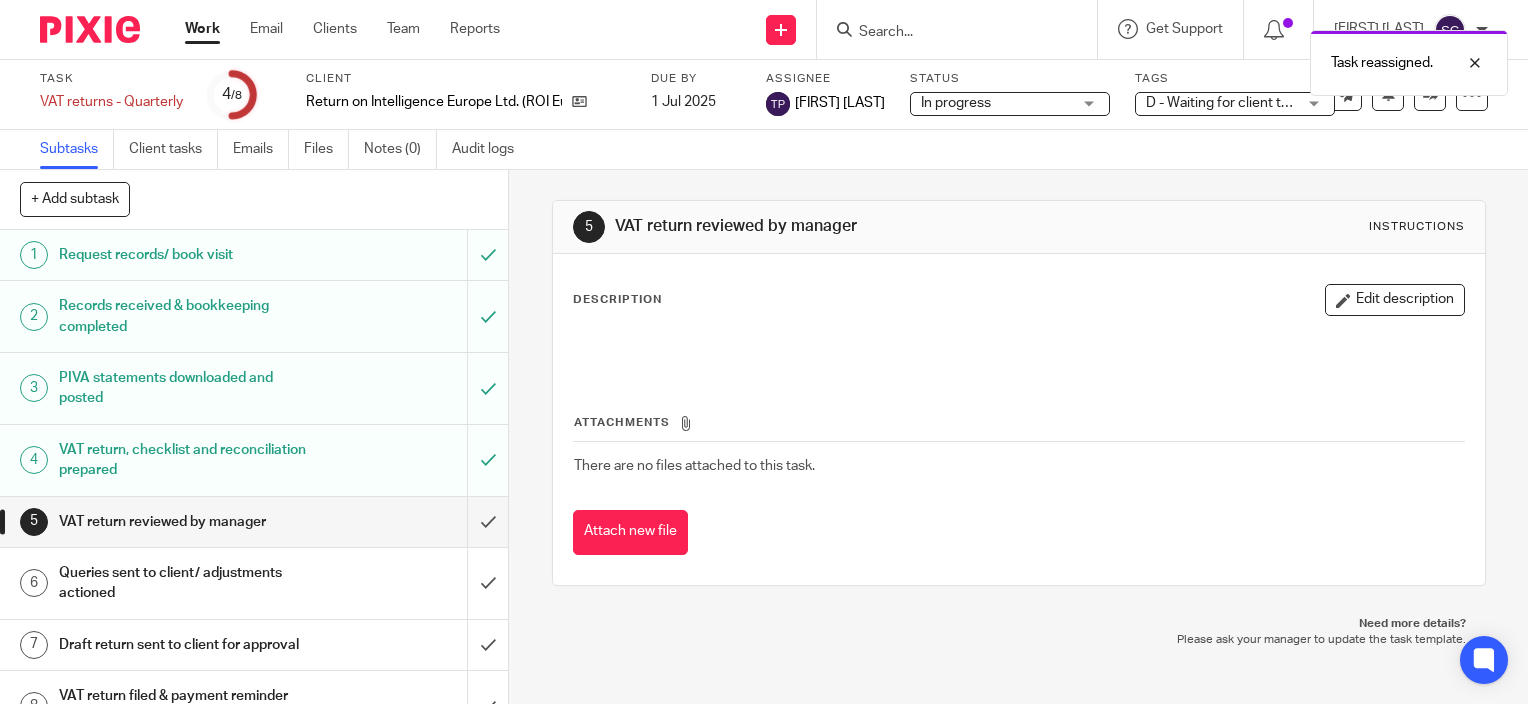 click on "VAT return, checklist and reconciliation prepared" at bounding box center (188, 460) 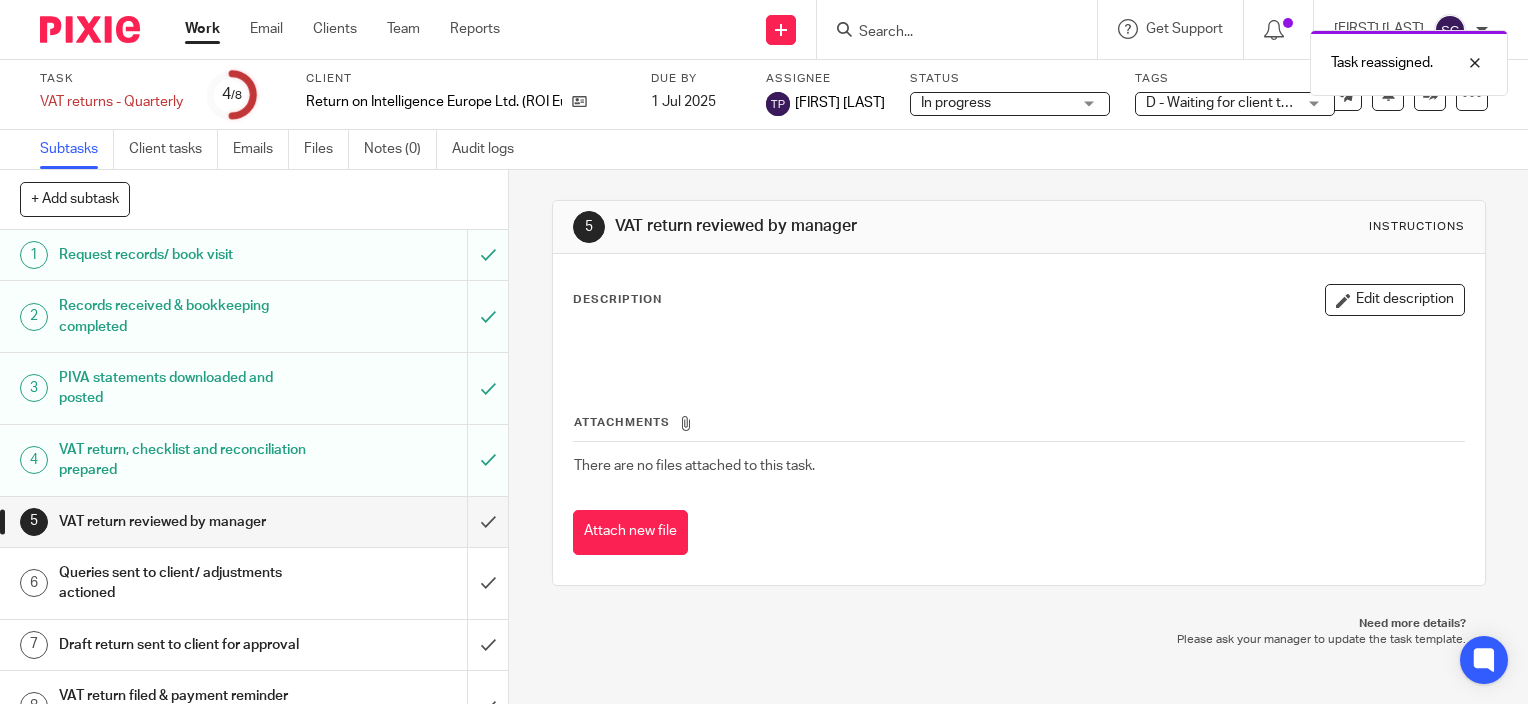 click on "VAT return, checklist and reconciliation prepared" at bounding box center (188, 460) 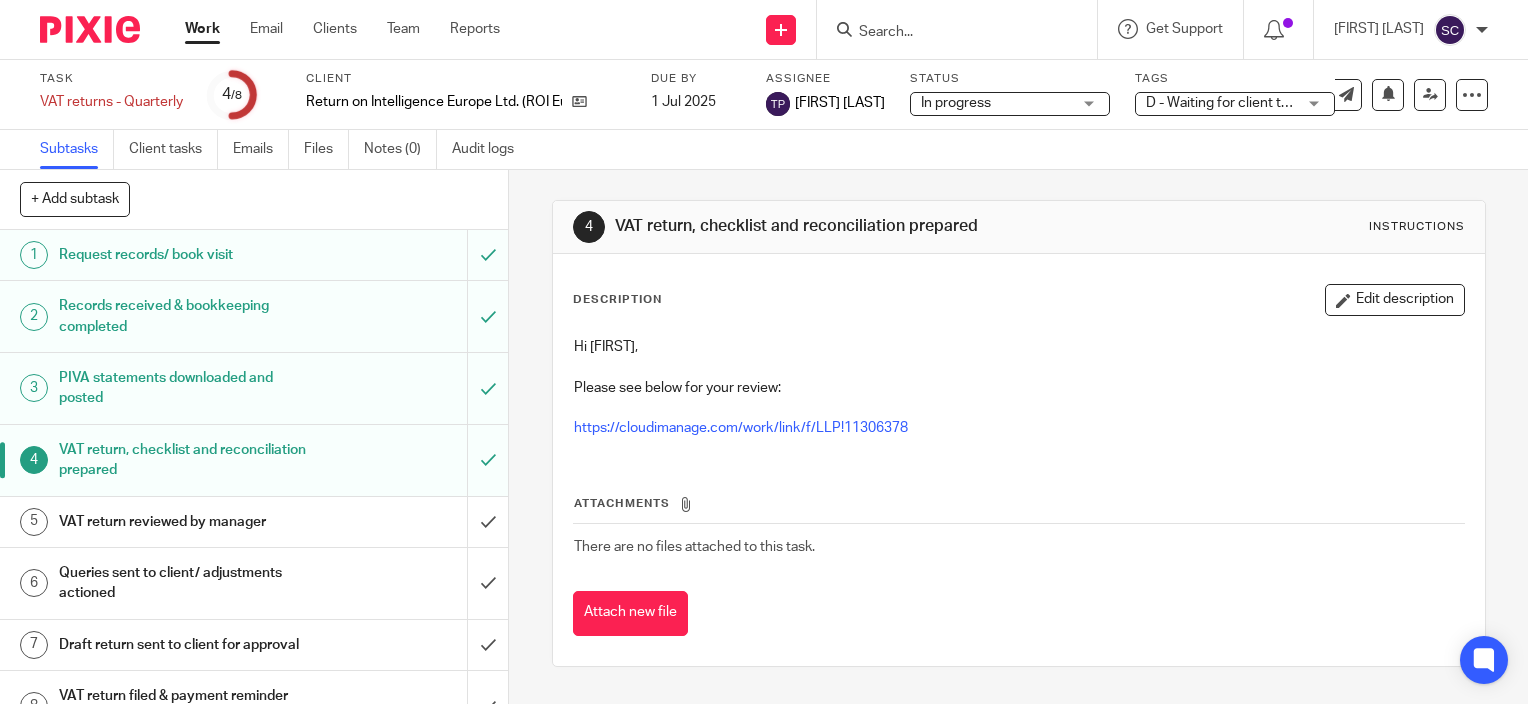 scroll, scrollTop: 0, scrollLeft: 0, axis: both 